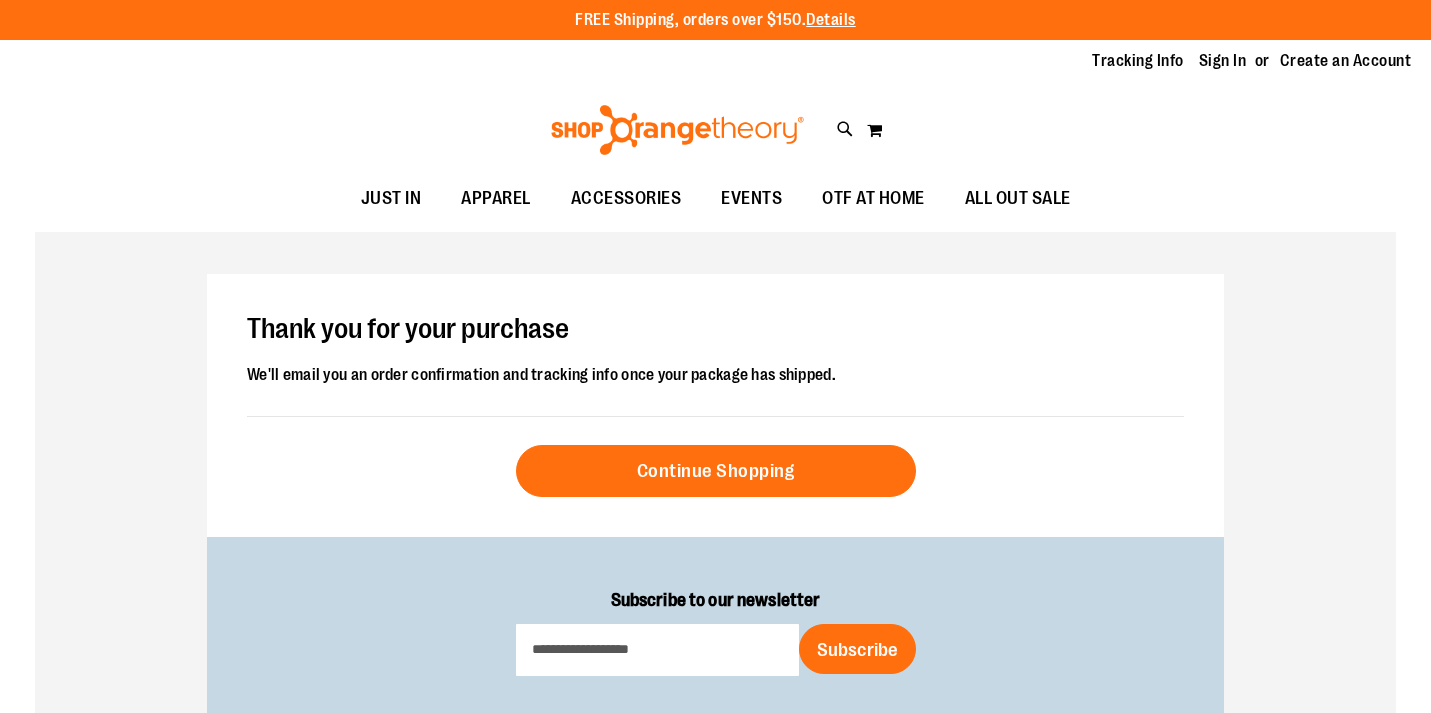 scroll, scrollTop: 0, scrollLeft: 0, axis: both 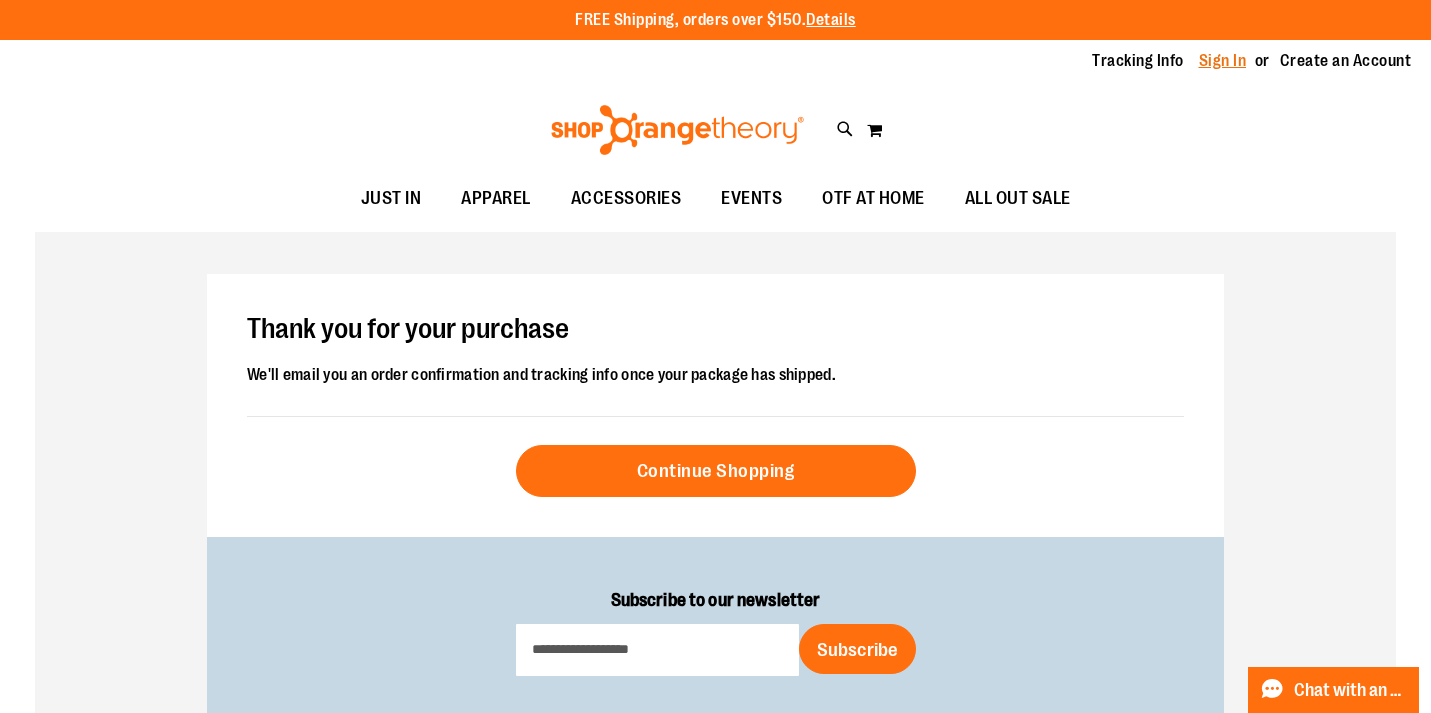 type on "**********" 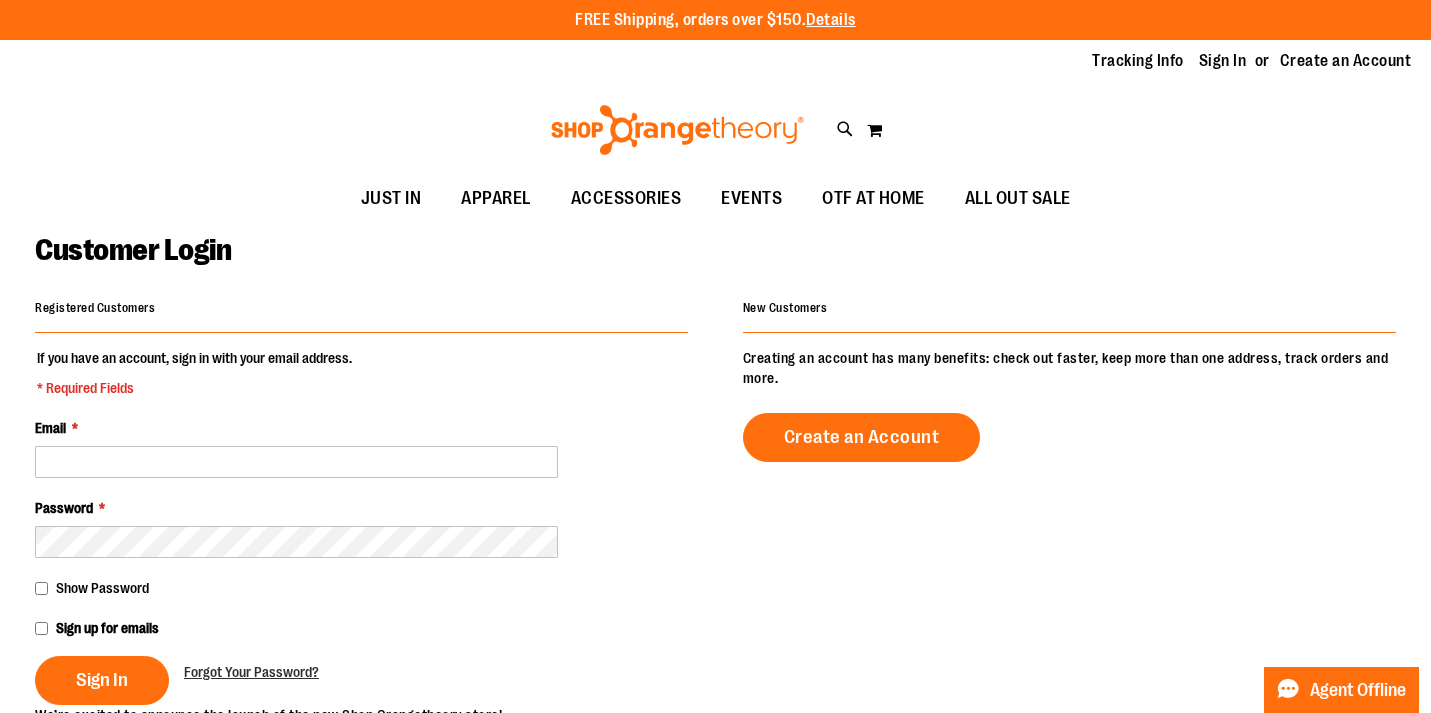 scroll, scrollTop: 0, scrollLeft: 0, axis: both 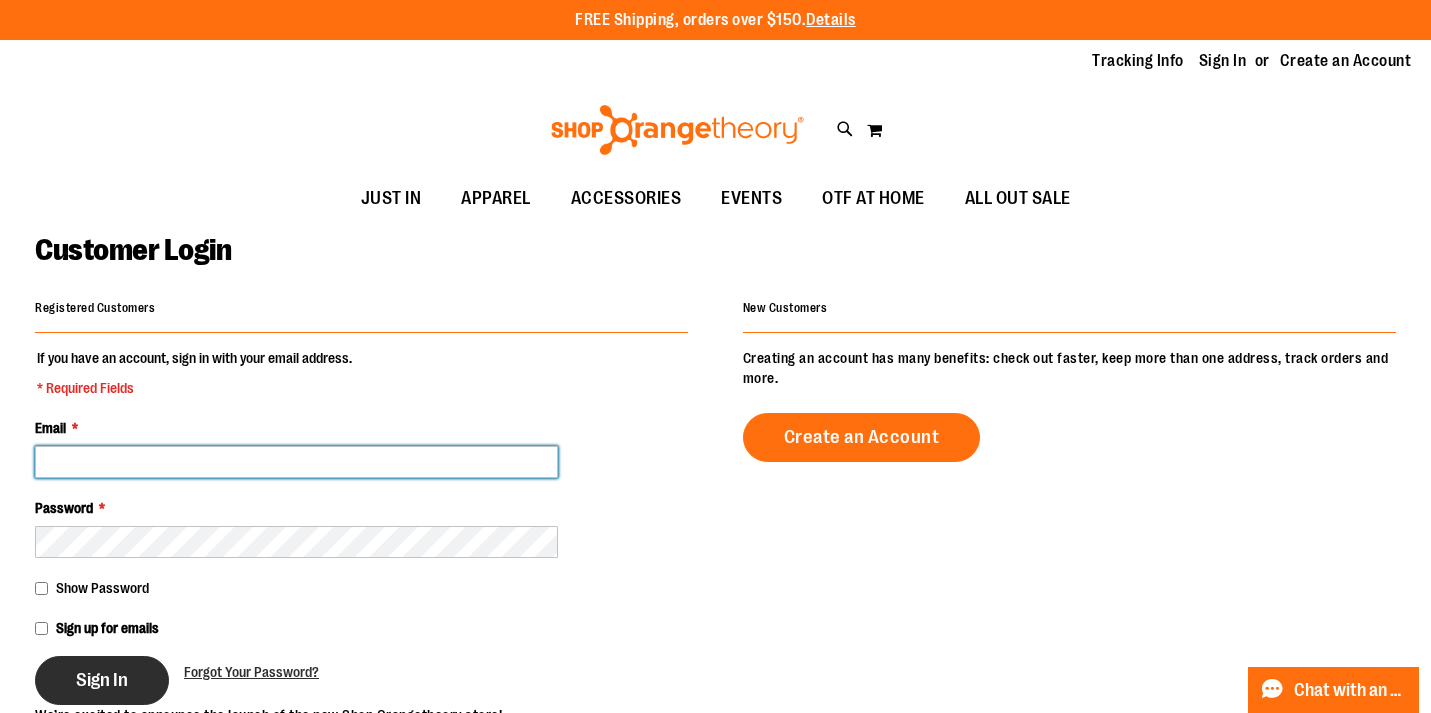 type on "**********" 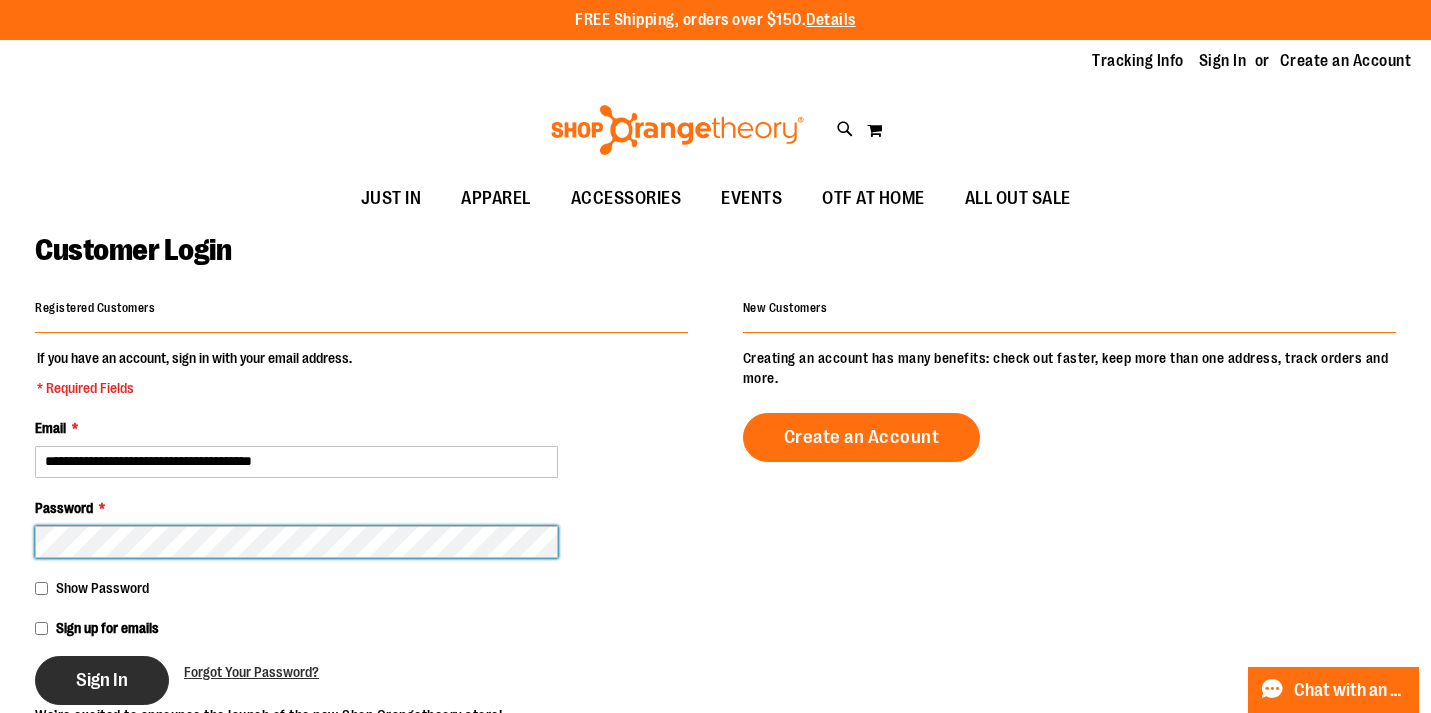 type on "**********" 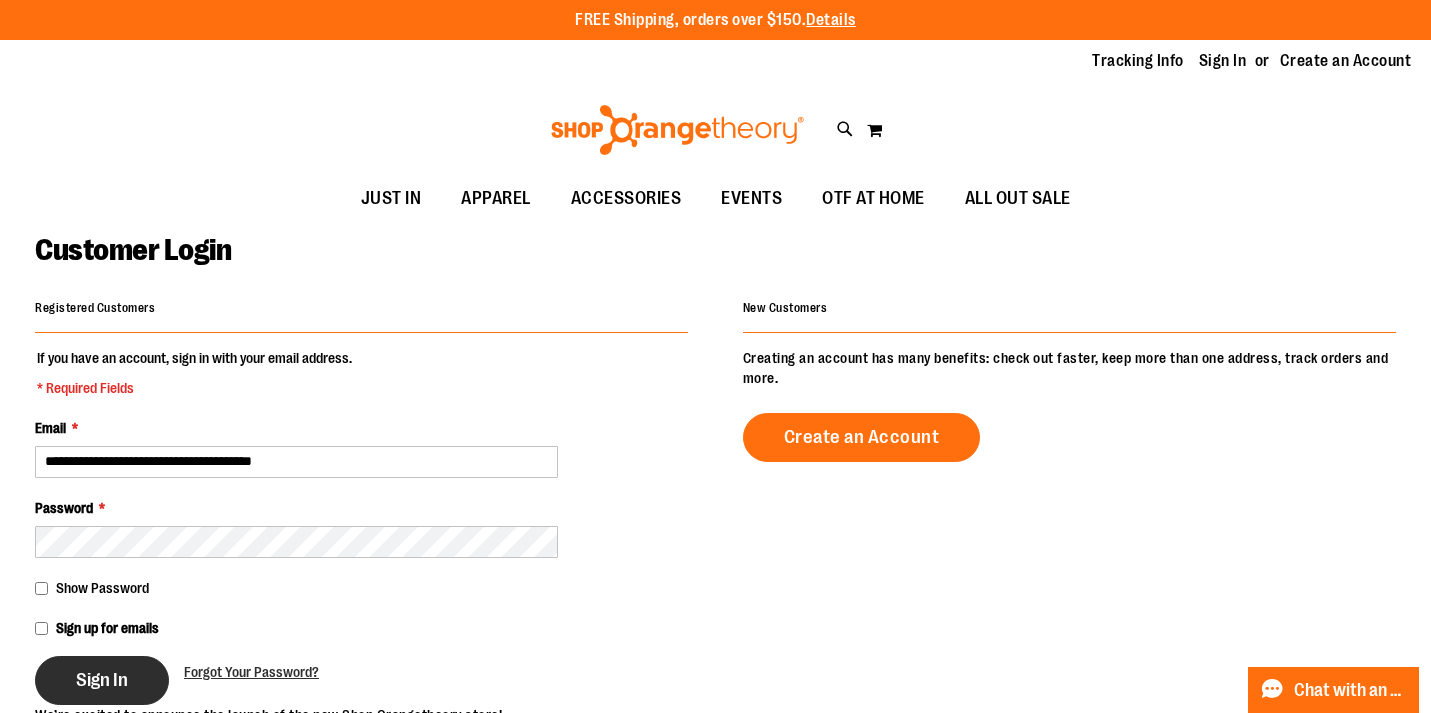 click on "Sign In" at bounding box center [102, 680] 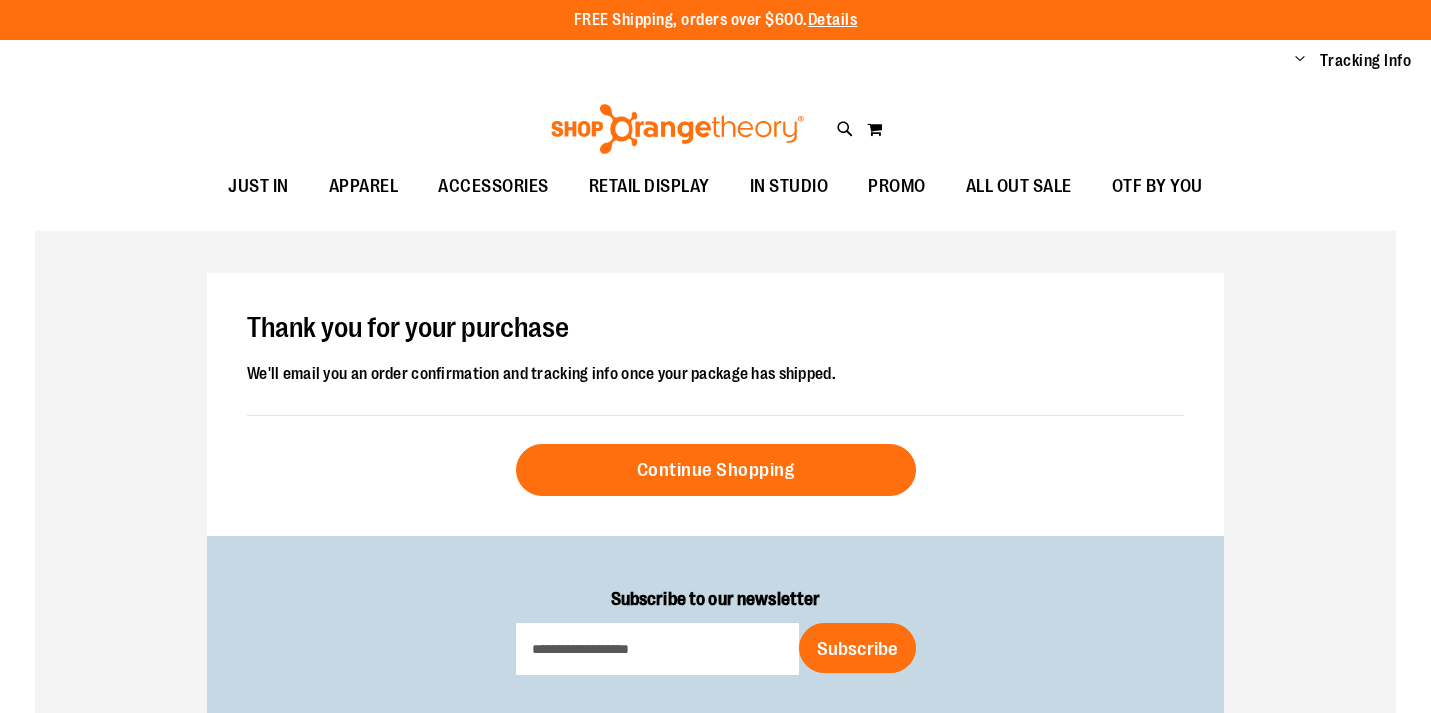 scroll, scrollTop: 0, scrollLeft: 0, axis: both 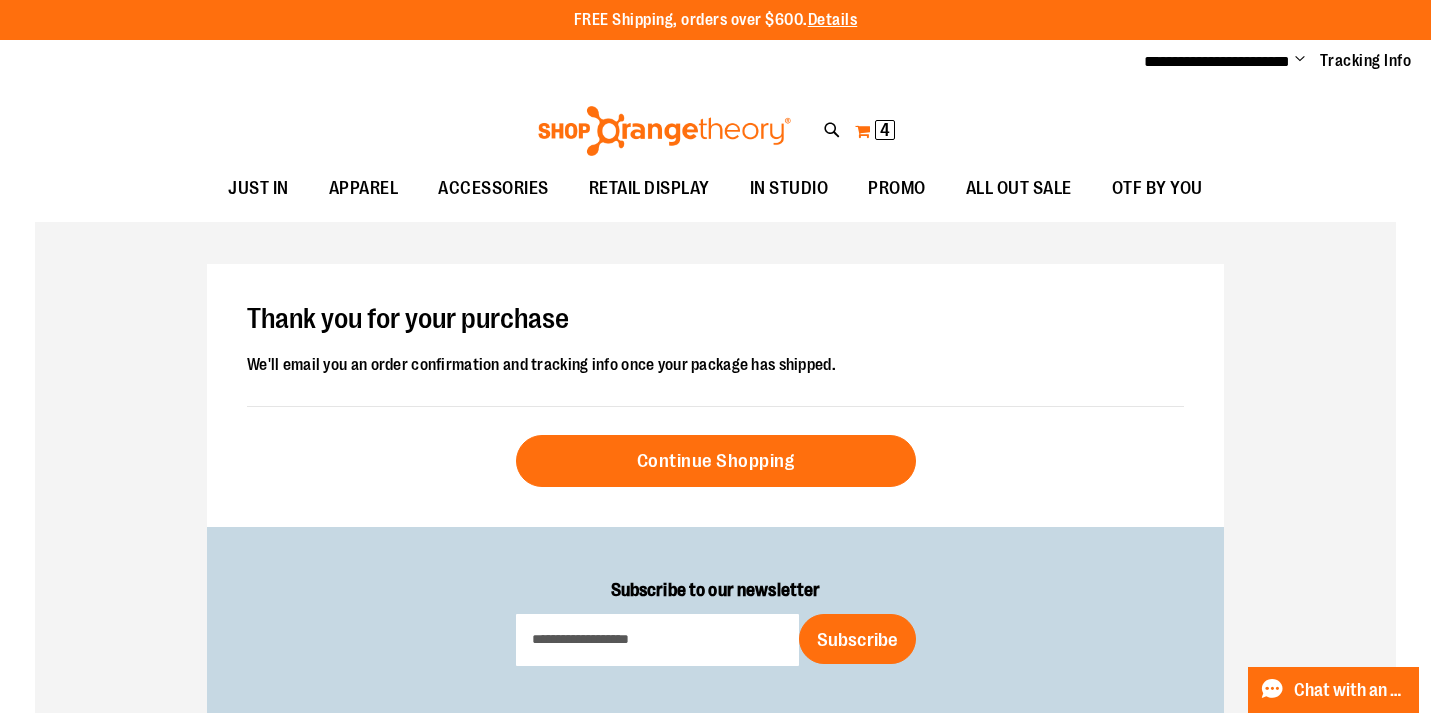 type on "**********" 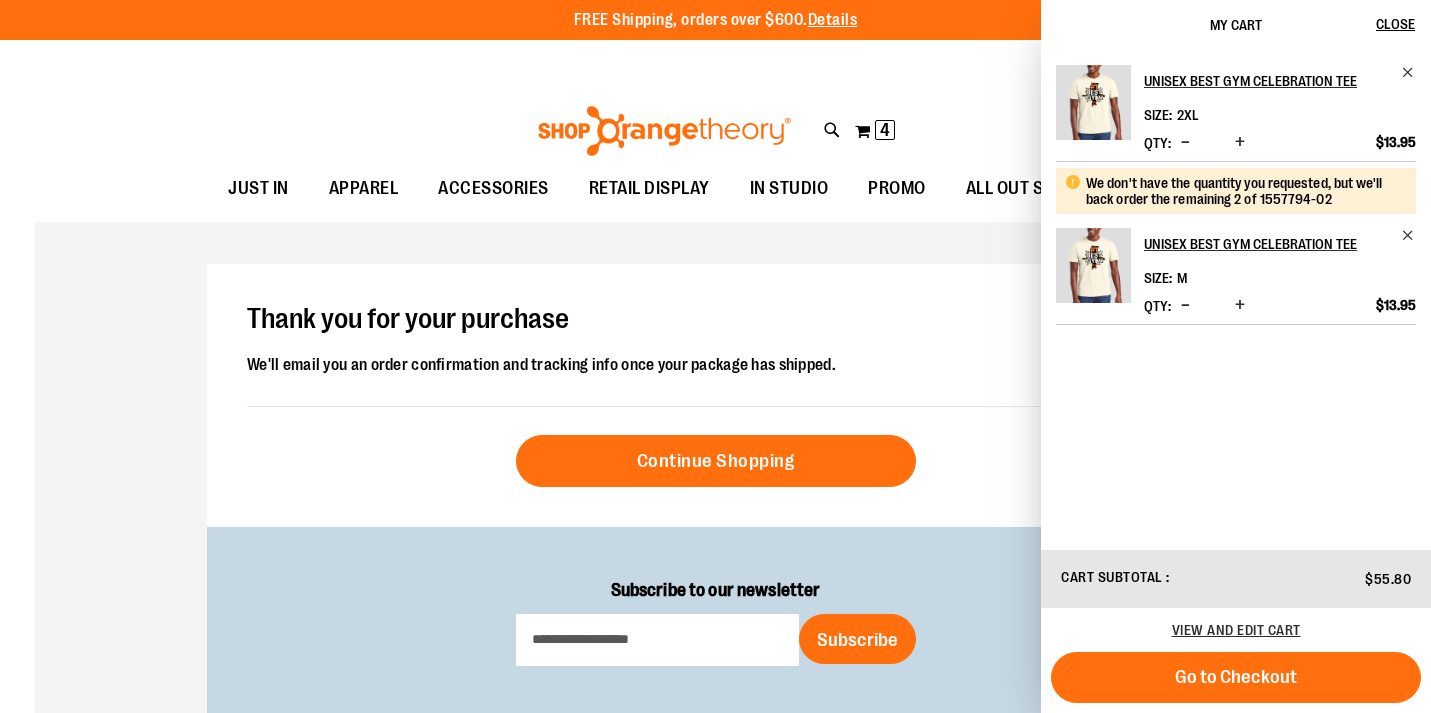 click on "Thank you for your purchase" at bounding box center [715, 320] 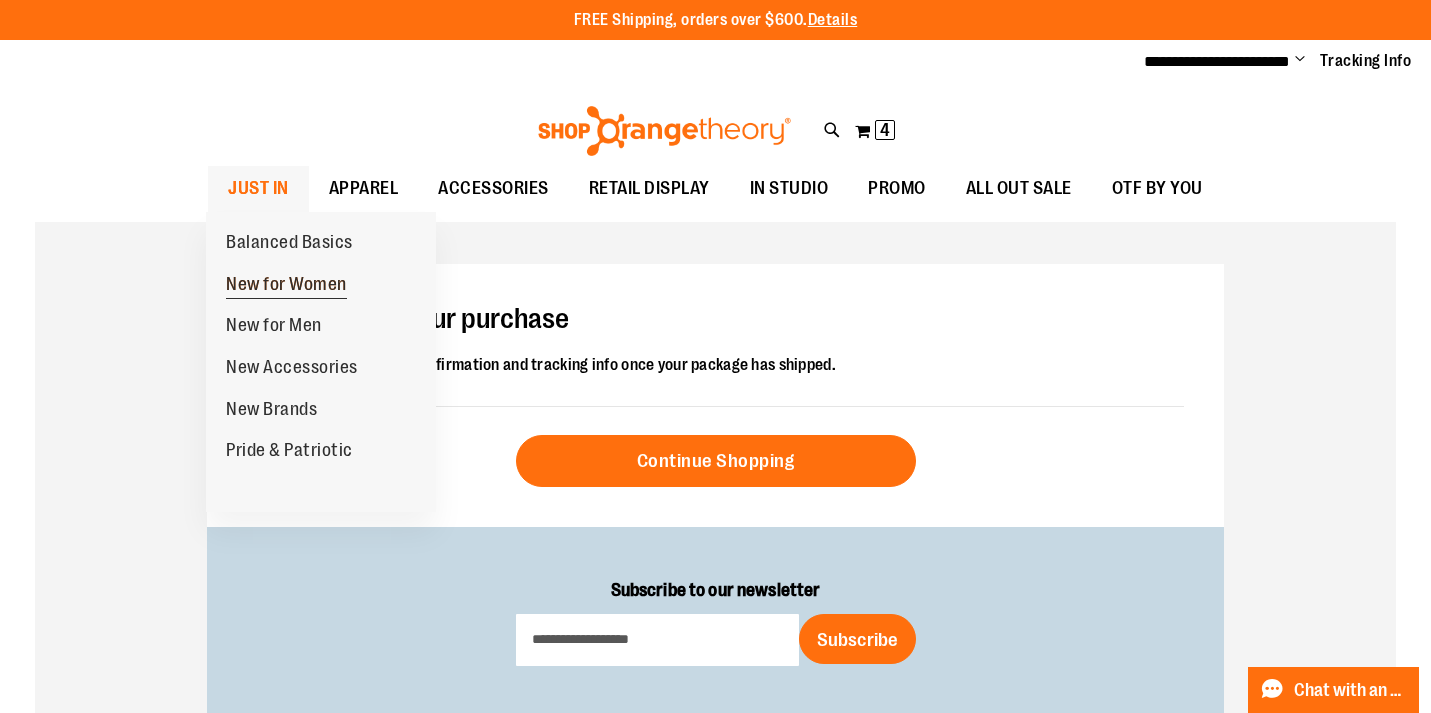 click on "New for Women" at bounding box center [286, 286] 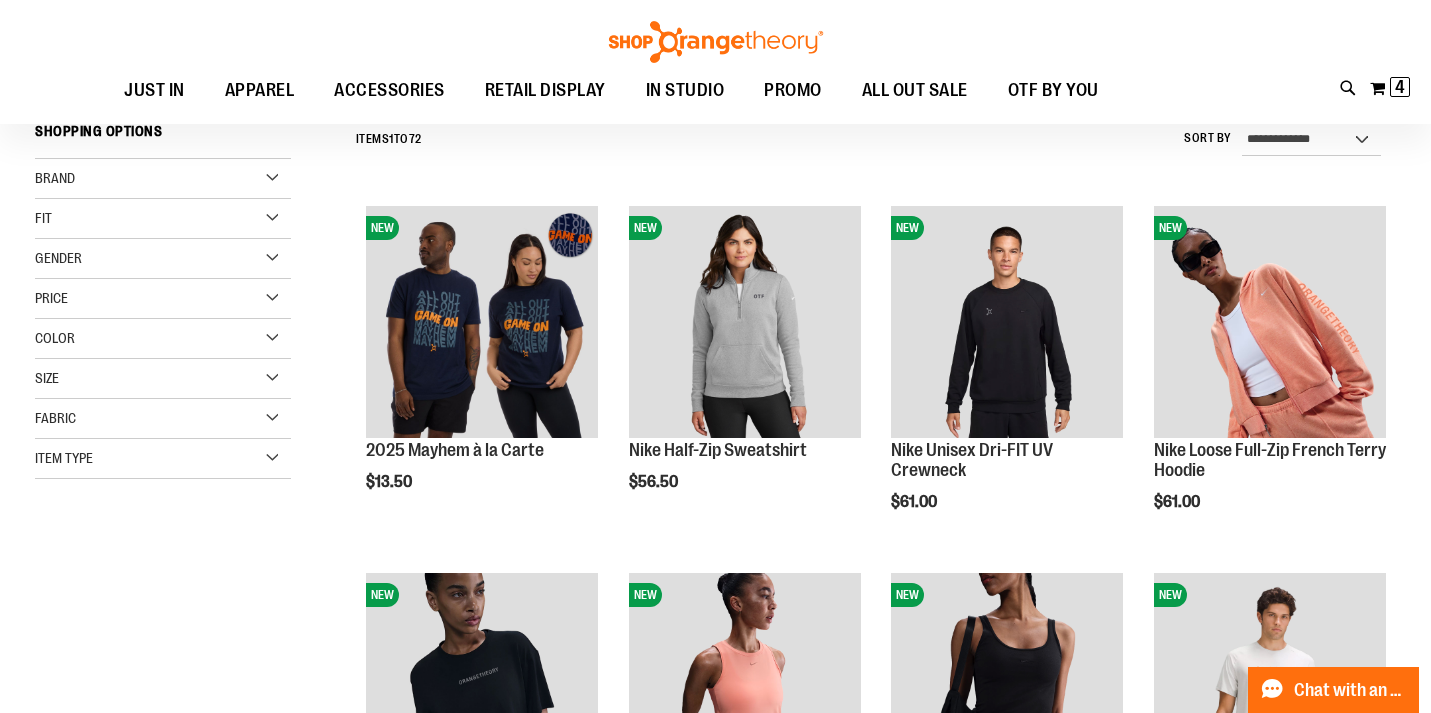 scroll, scrollTop: 181, scrollLeft: 0, axis: vertical 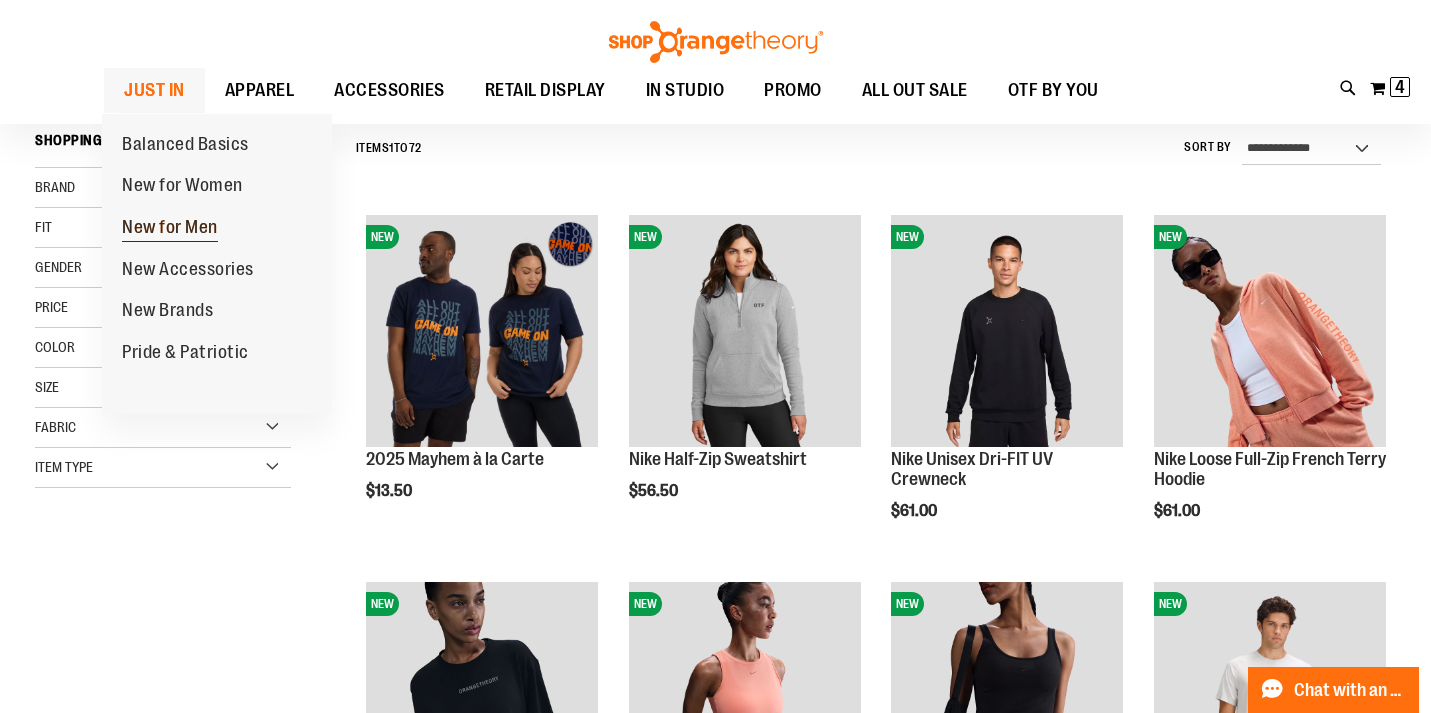 type on "**********" 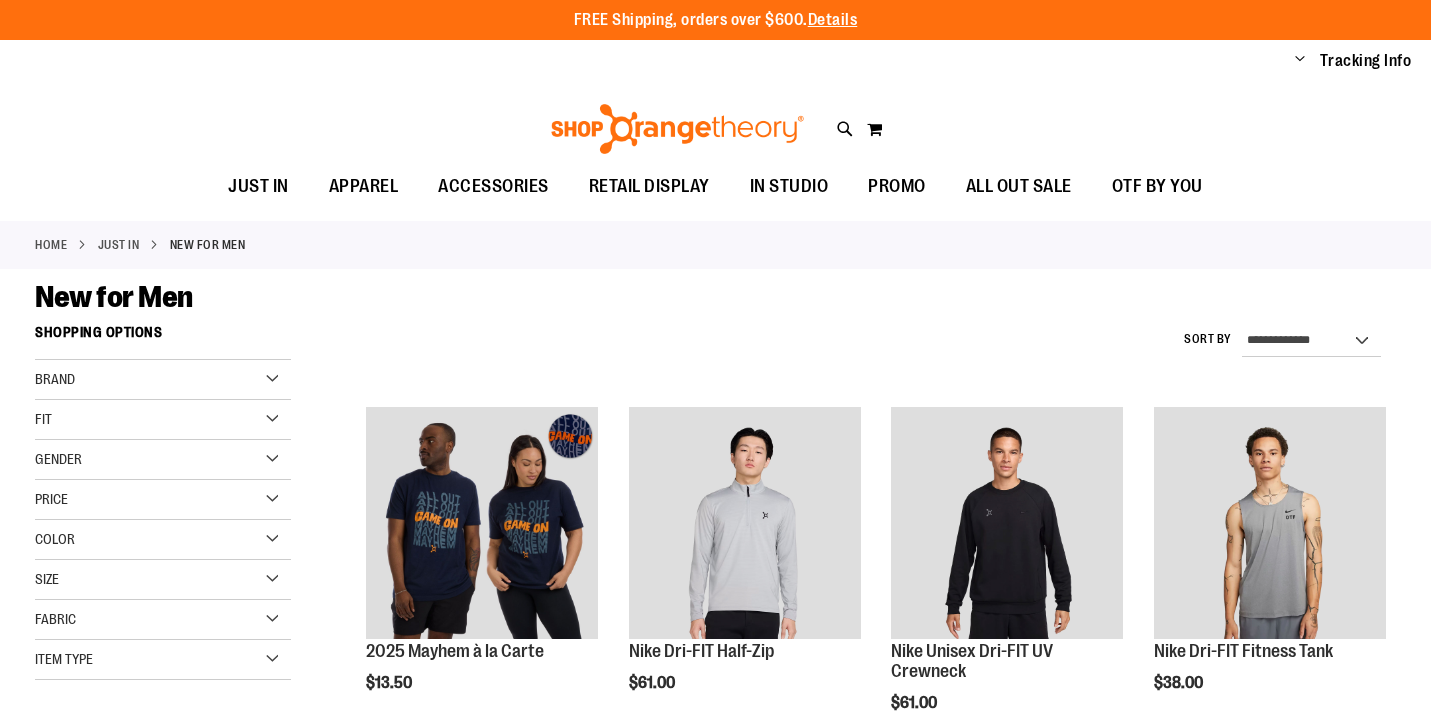 scroll, scrollTop: 0, scrollLeft: 0, axis: both 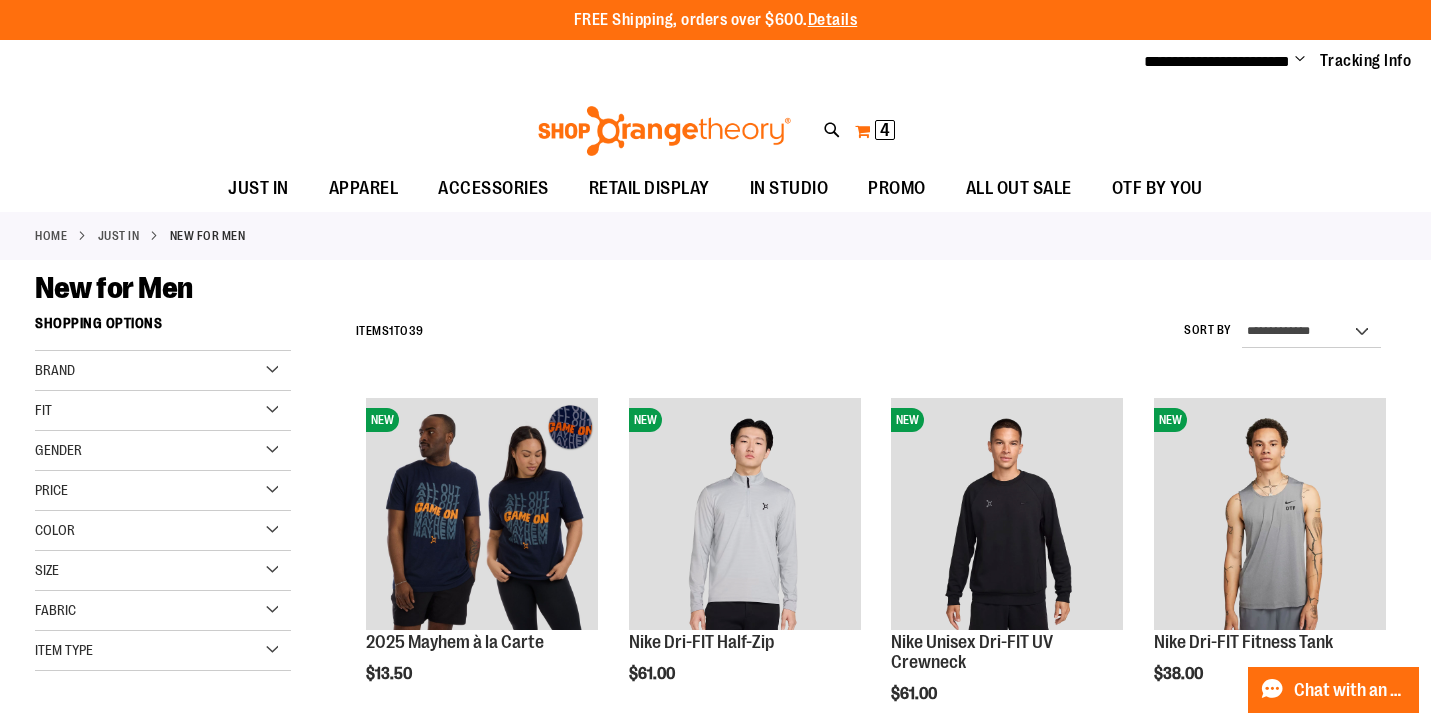type on "**********" 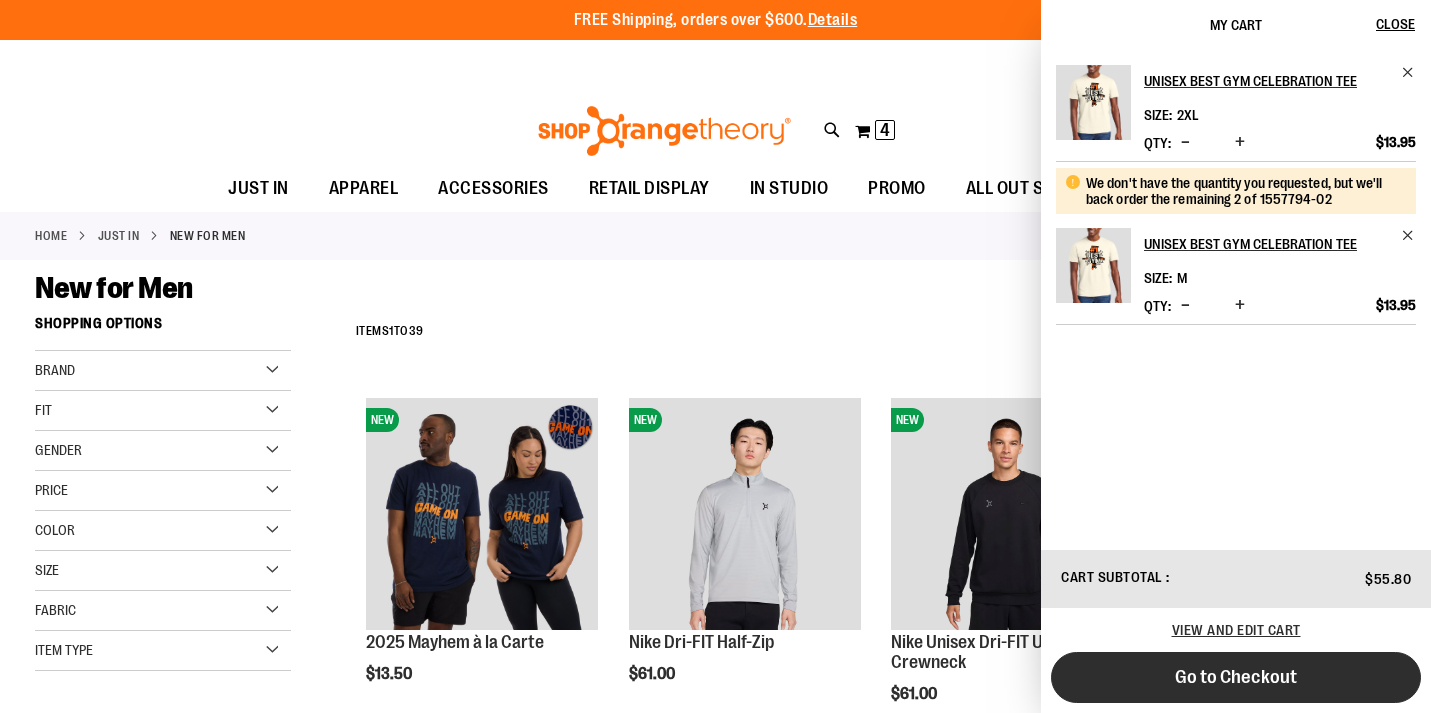 click on "Go to Checkout" at bounding box center [1236, 677] 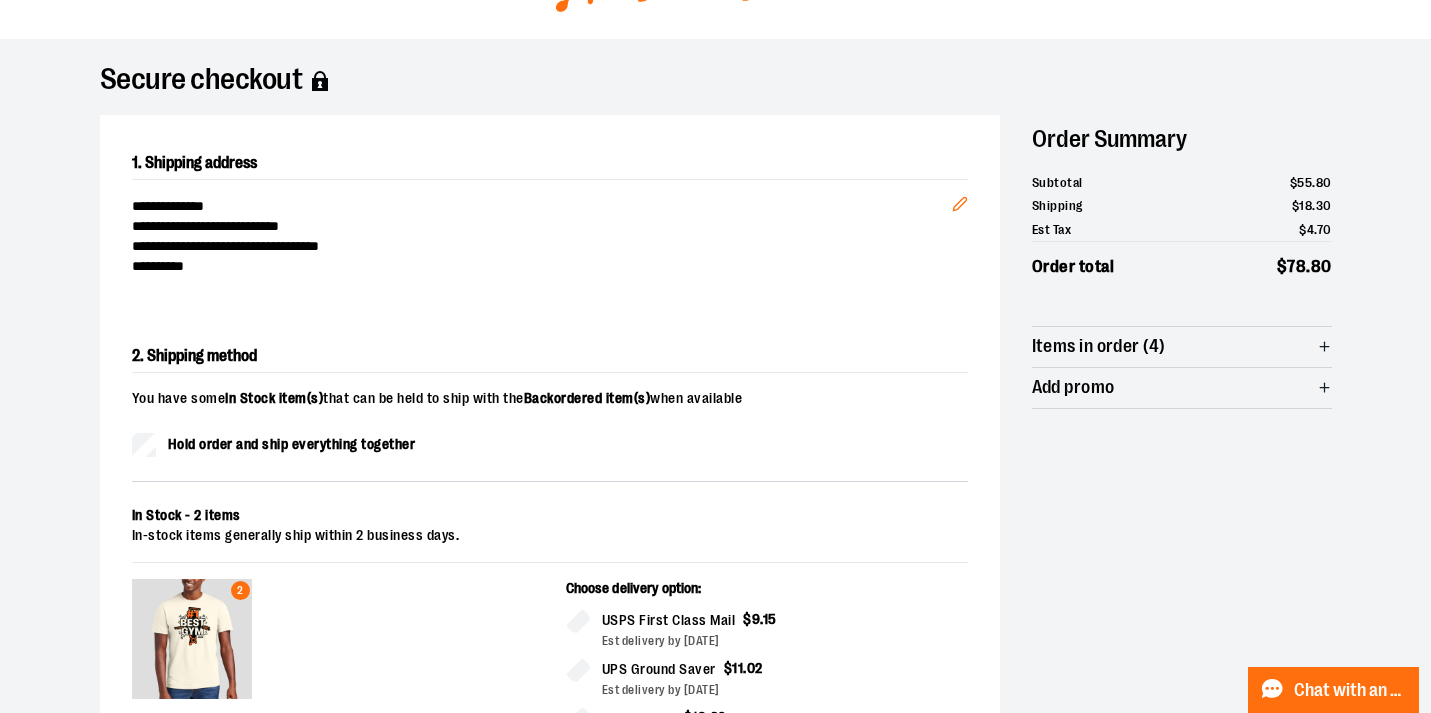 scroll, scrollTop: 101, scrollLeft: 0, axis: vertical 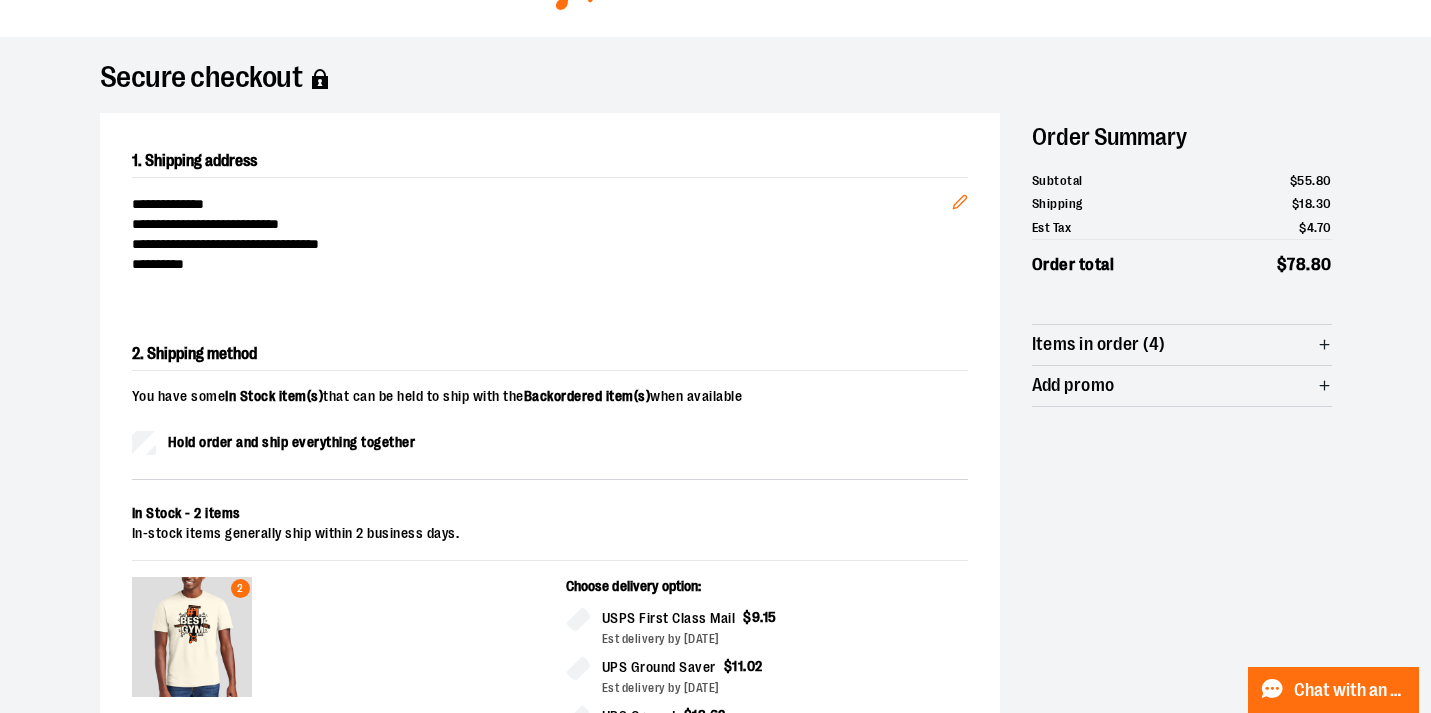 click on "Hold order and ship everything together" at bounding box center (292, 442) 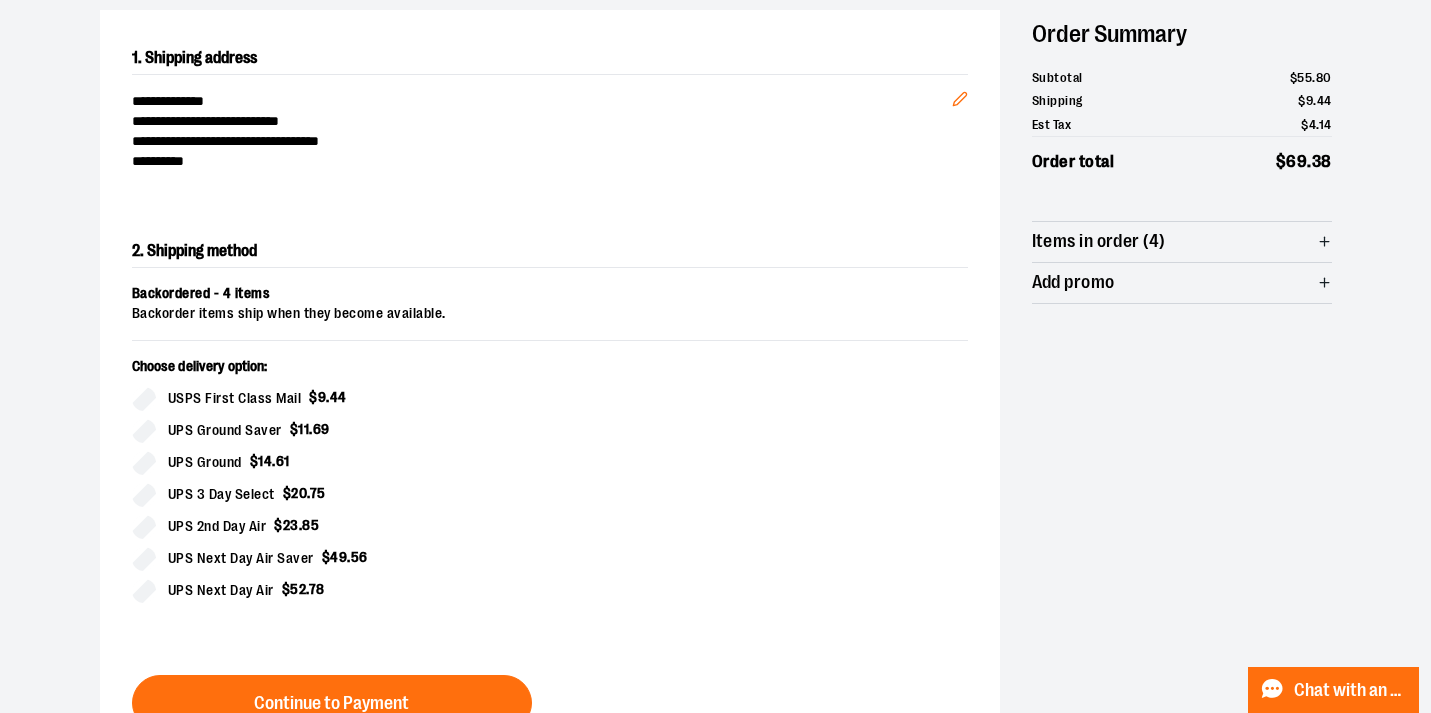 scroll, scrollTop: 0, scrollLeft: 0, axis: both 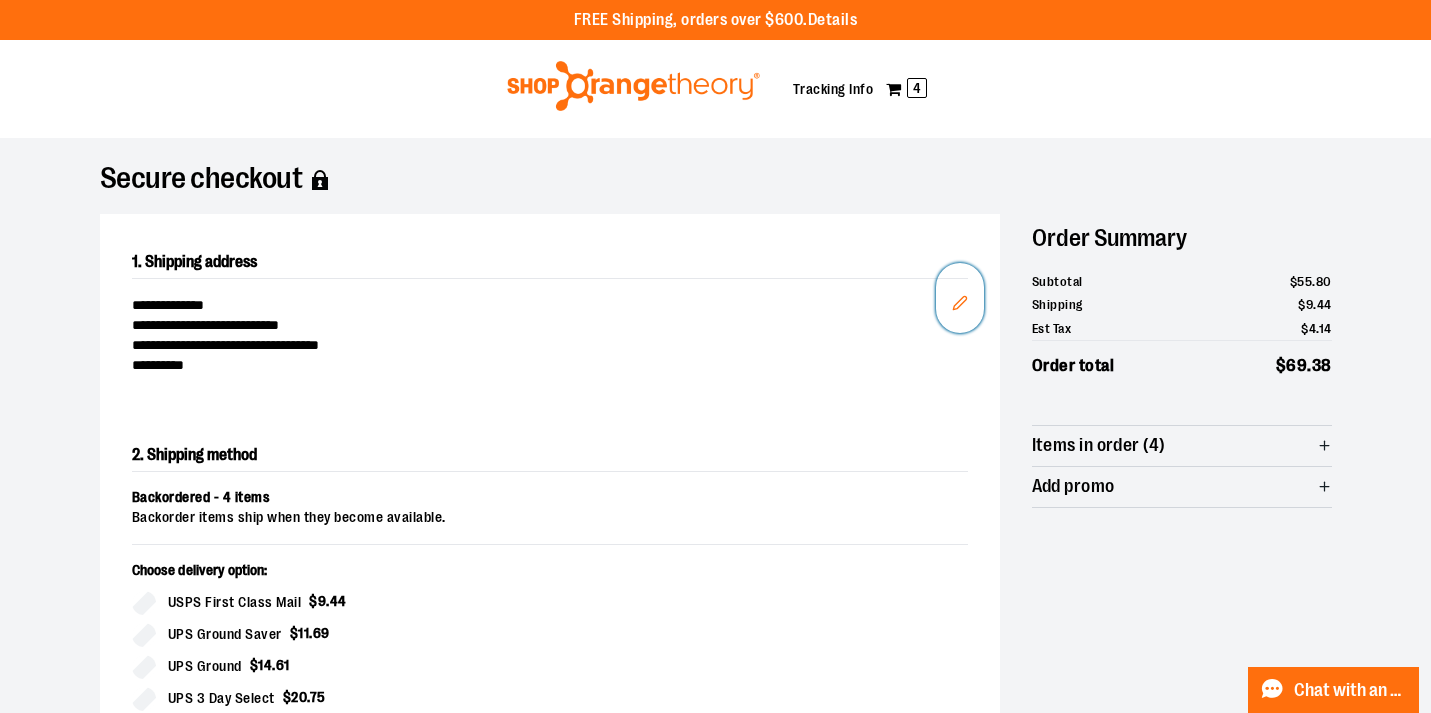 click on "Edit" at bounding box center [960, 298] 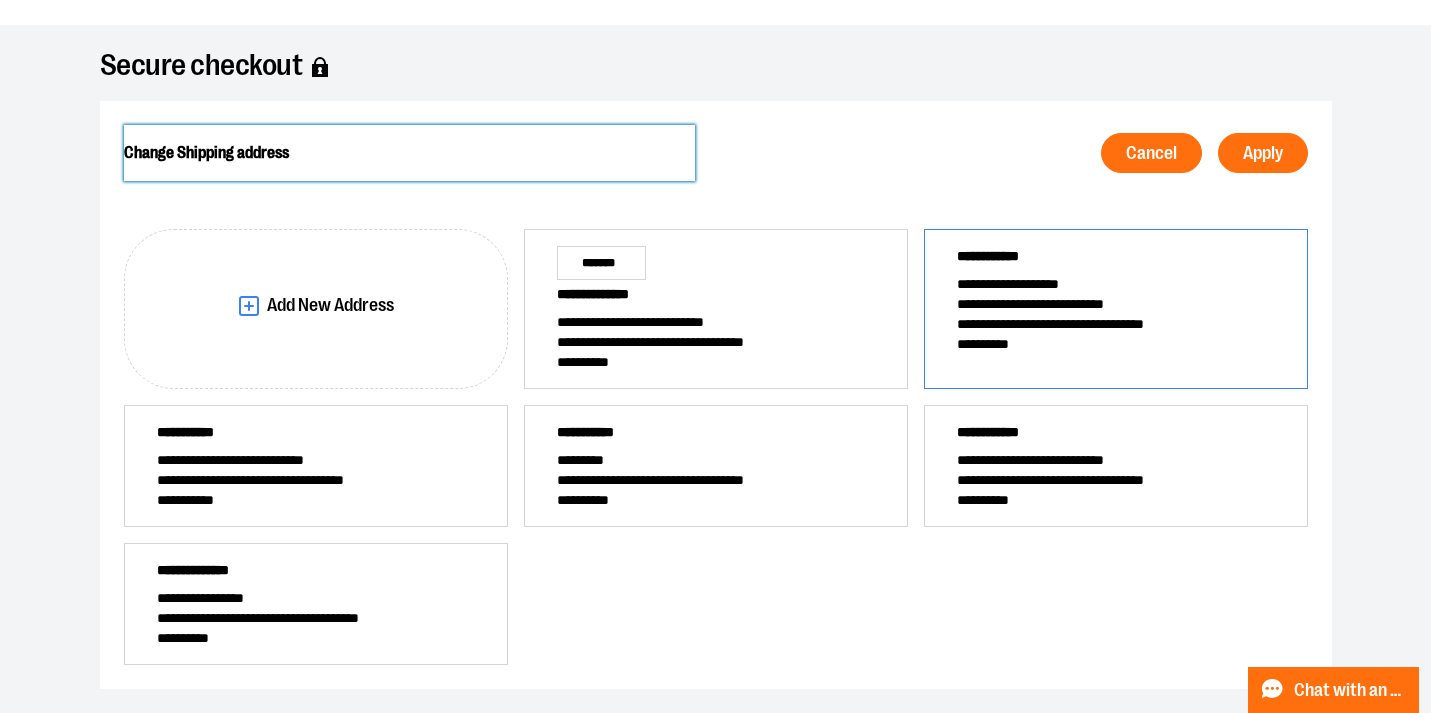 scroll, scrollTop: 108, scrollLeft: 0, axis: vertical 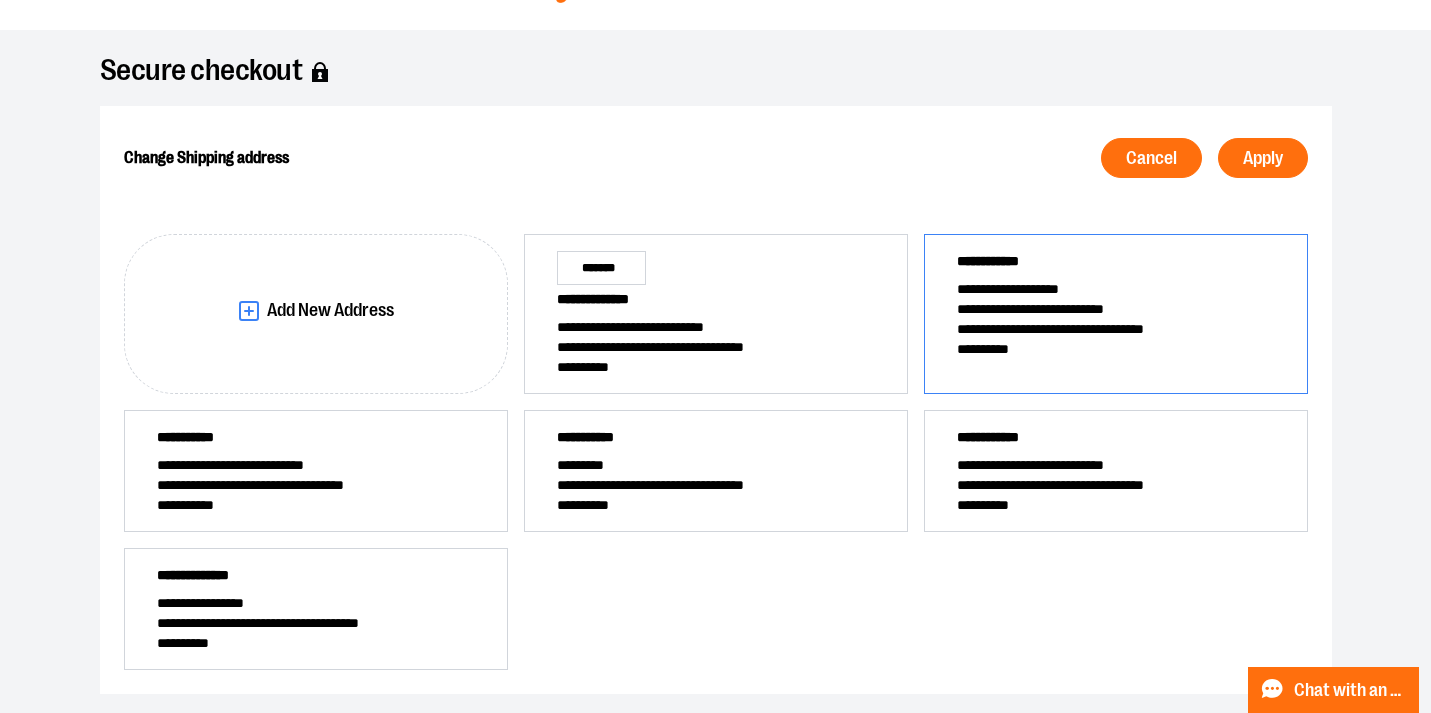 click on "**********" at bounding box center [1116, 329] 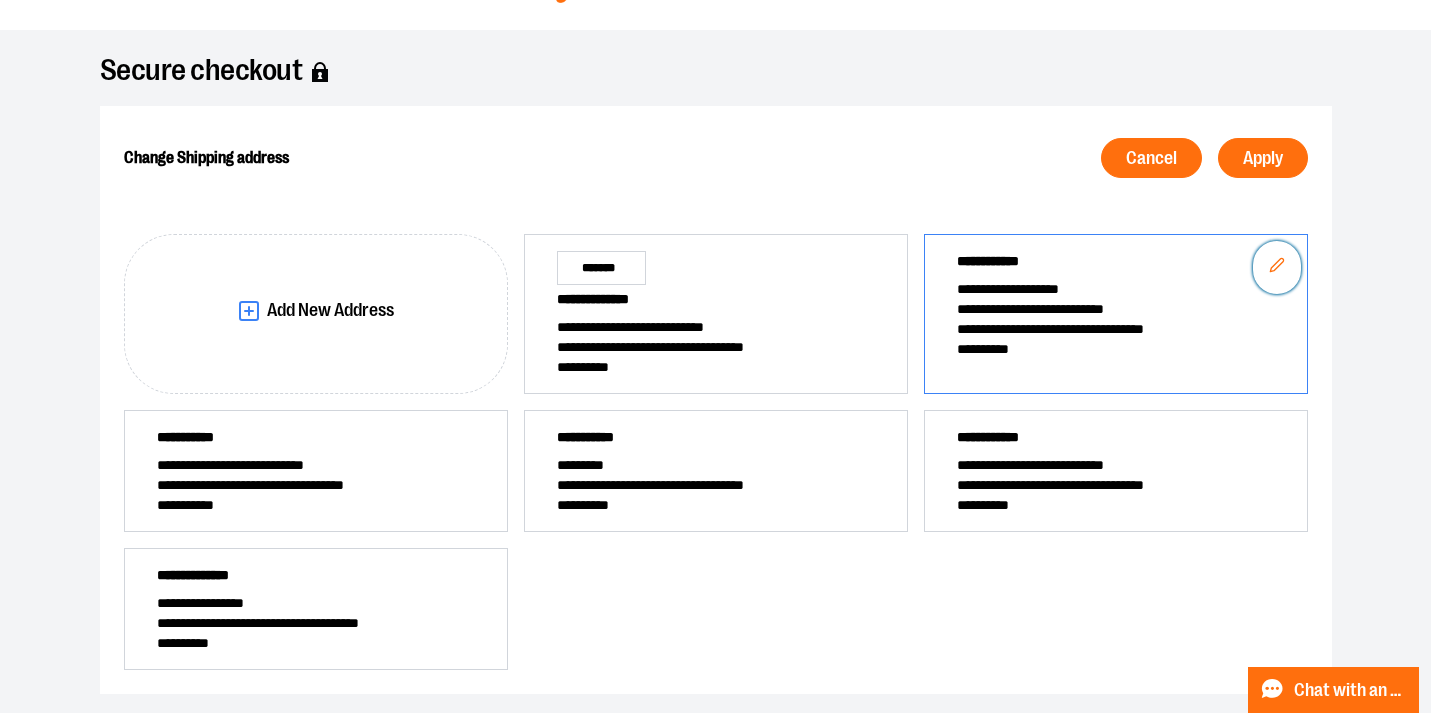click at bounding box center [1277, 267] 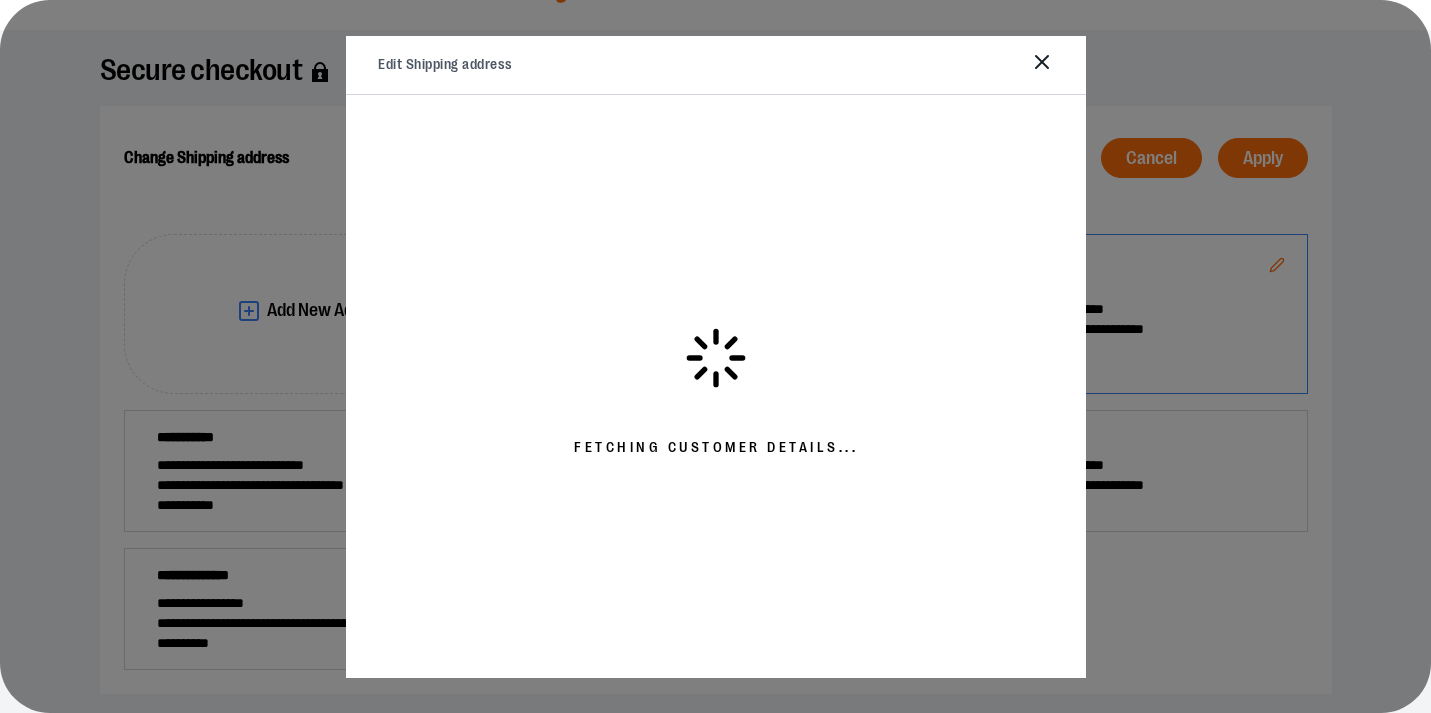 select on "**" 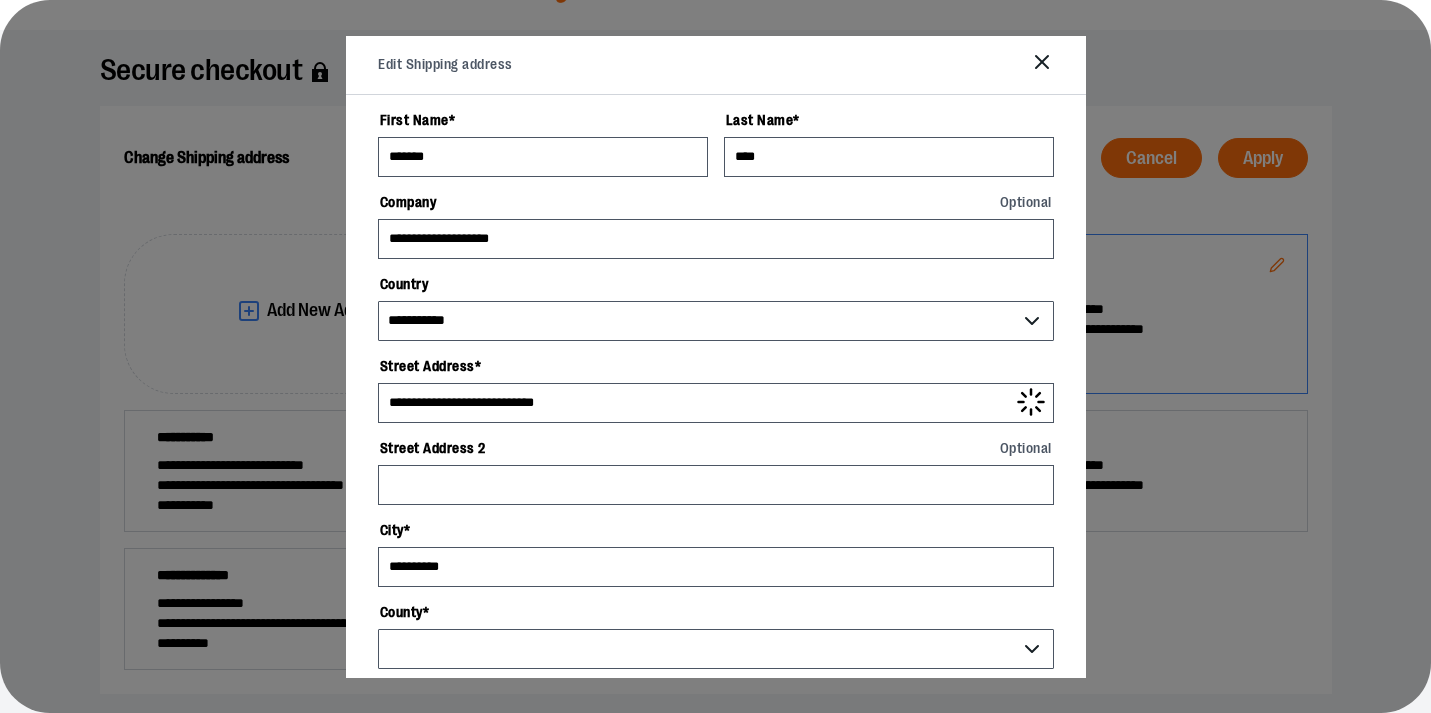 select on "********" 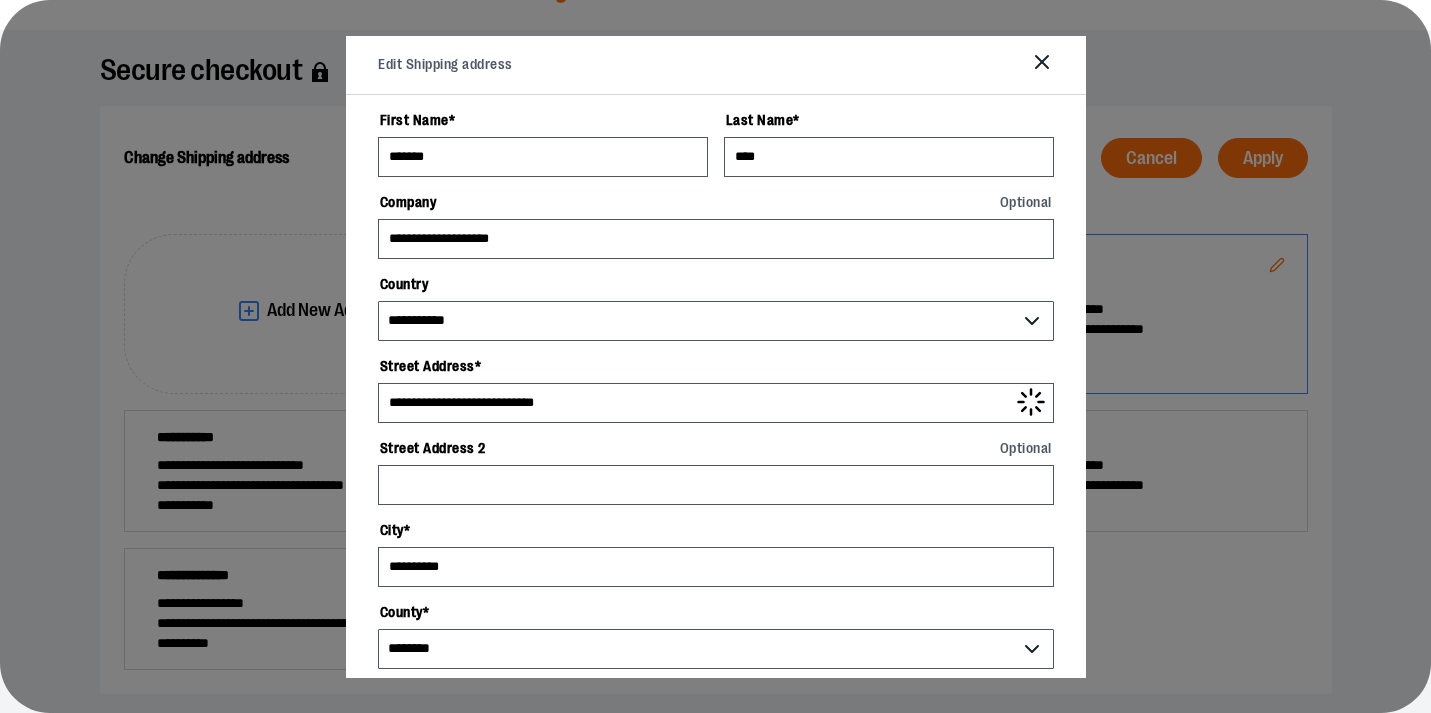 select on "**" 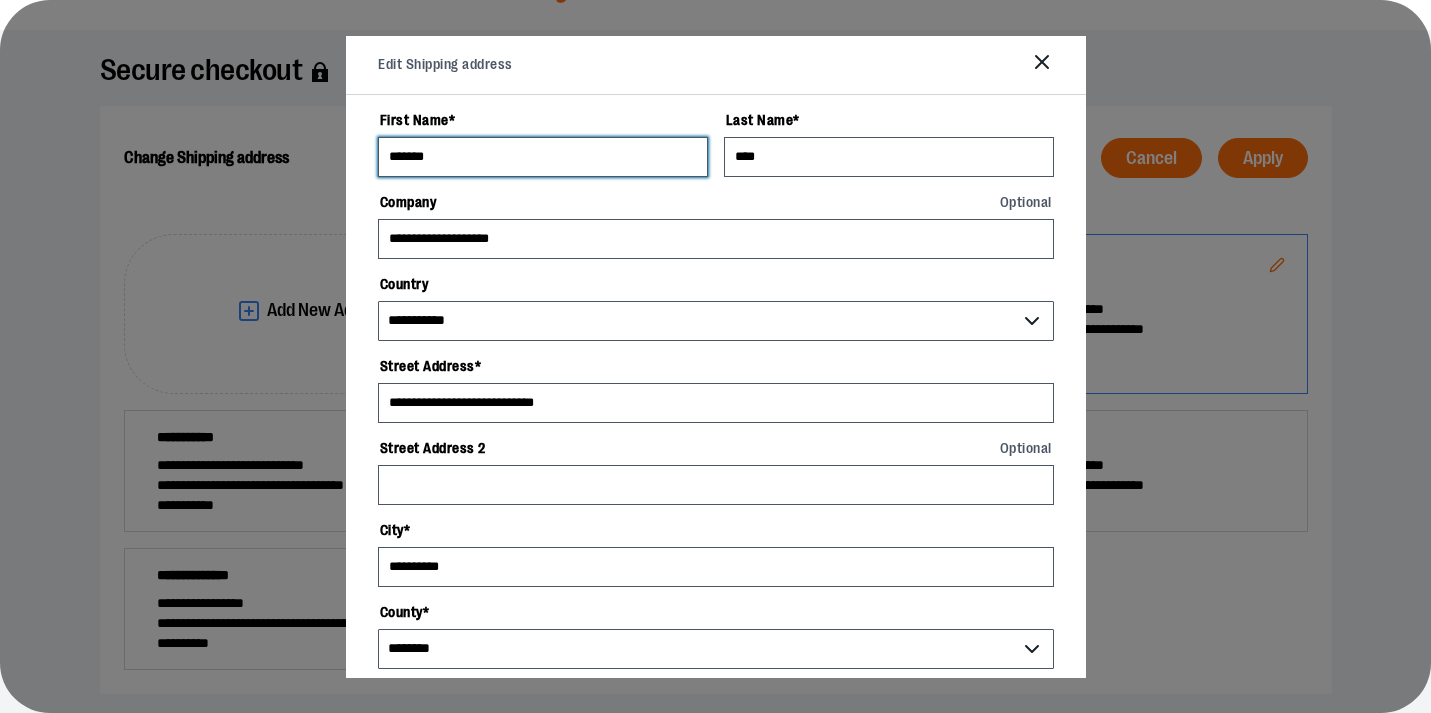 click on "*******" at bounding box center [543, 157] 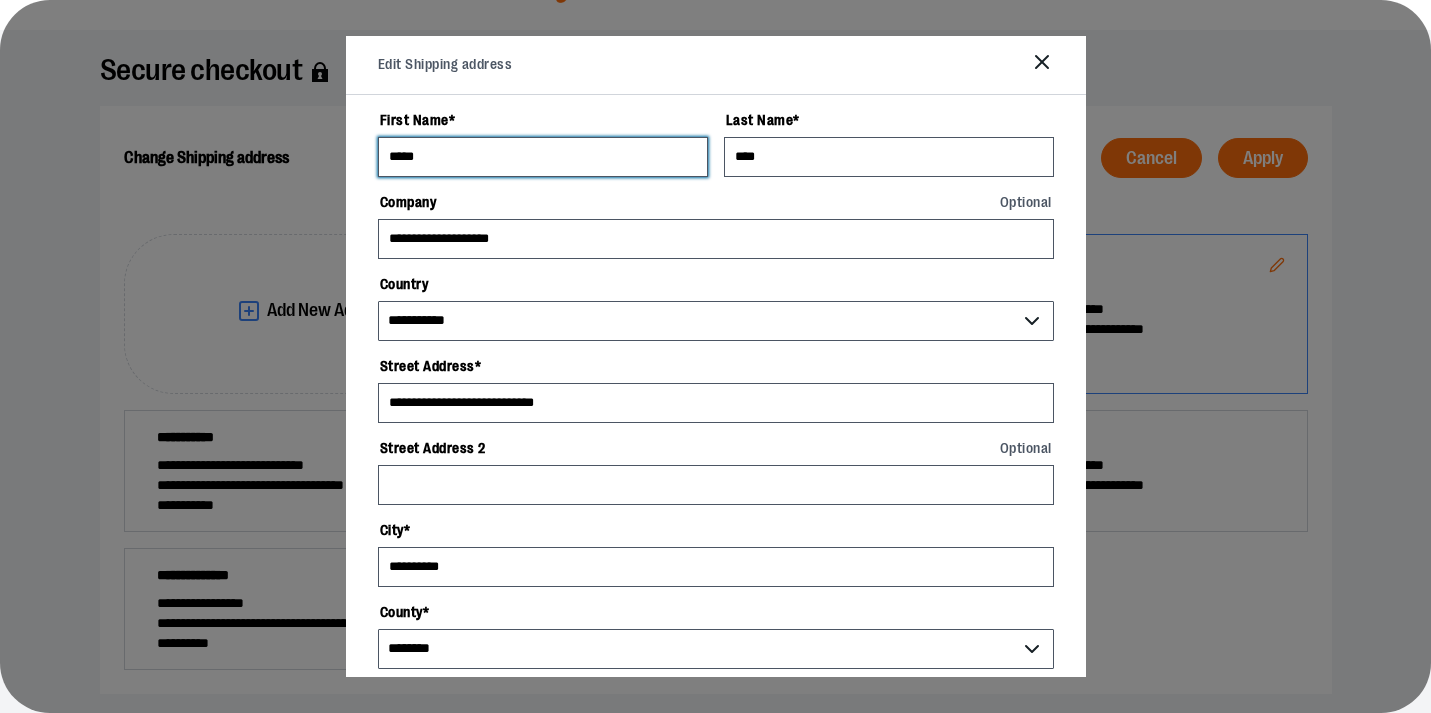 type on "*****" 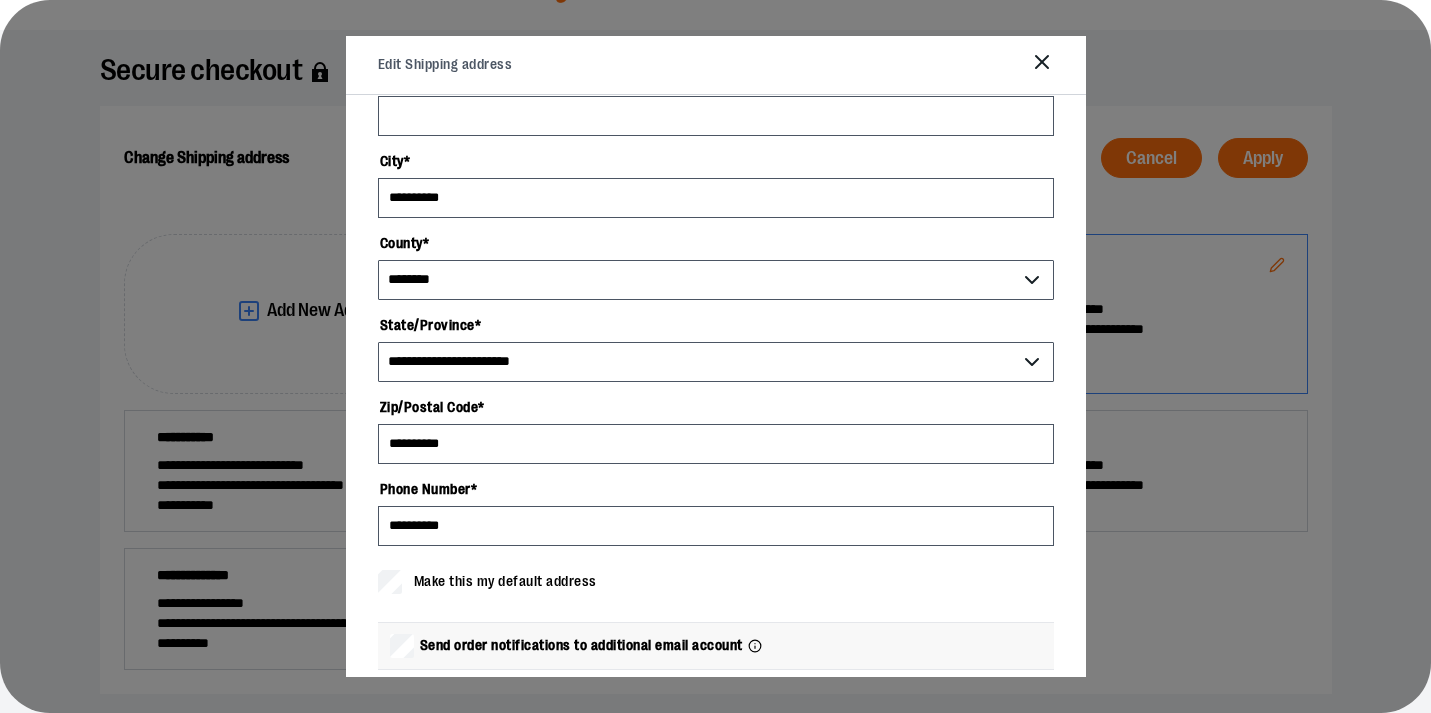 scroll, scrollTop: 472, scrollLeft: 0, axis: vertical 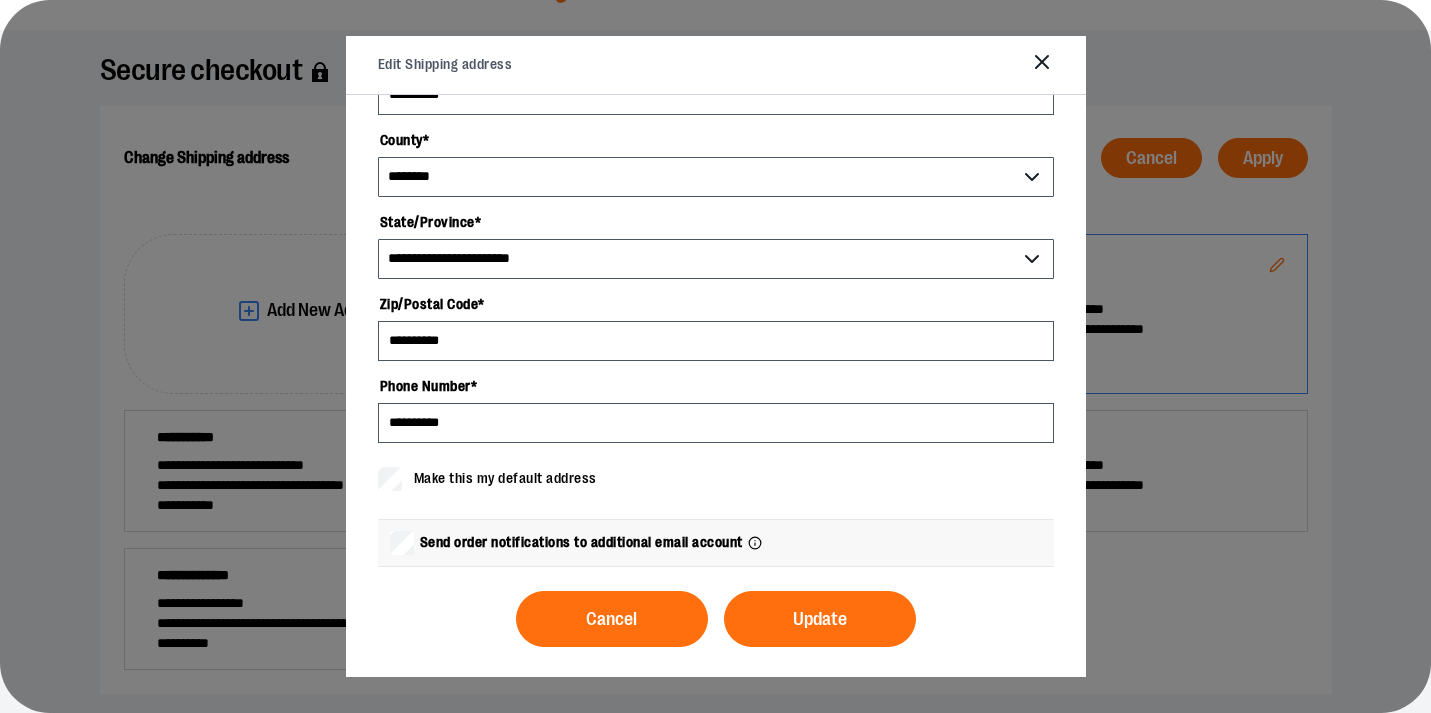 type on "*****" 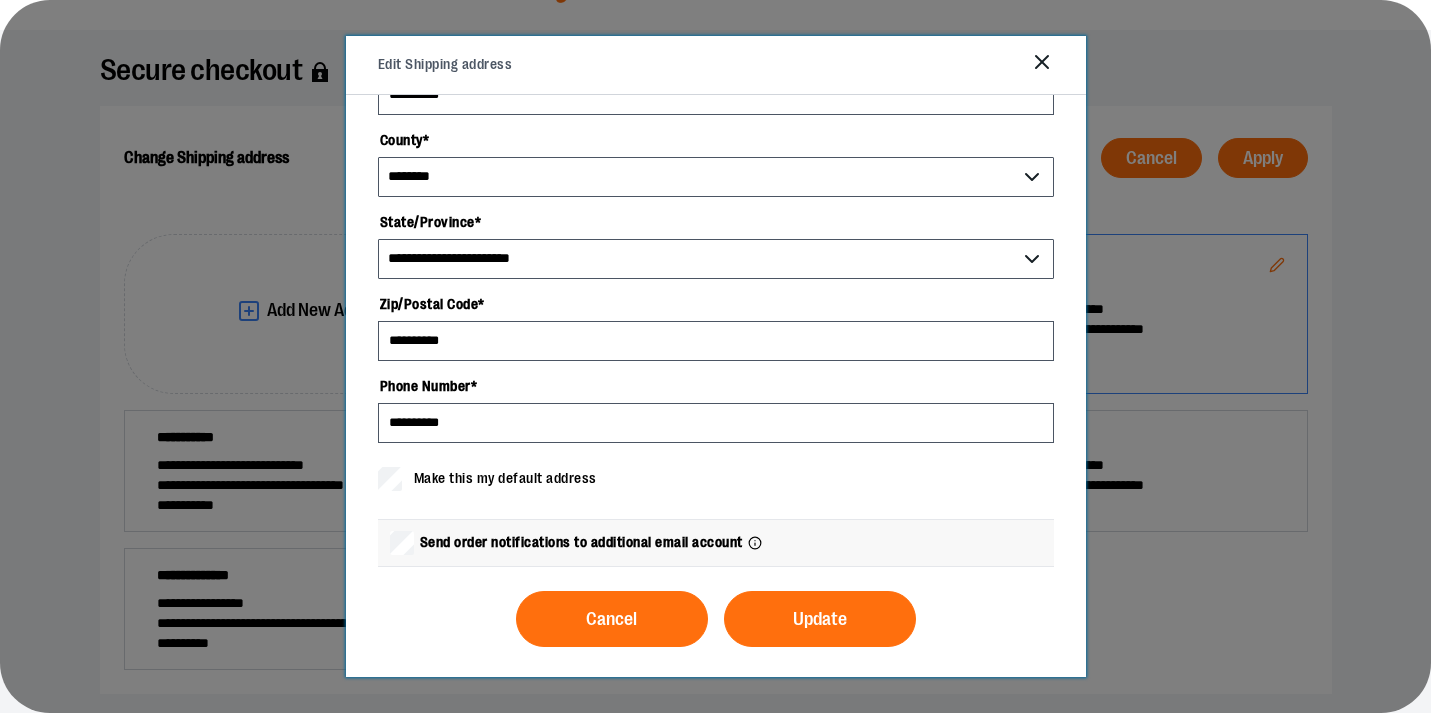 click on "Make this my default address" at bounding box center (505, 478) 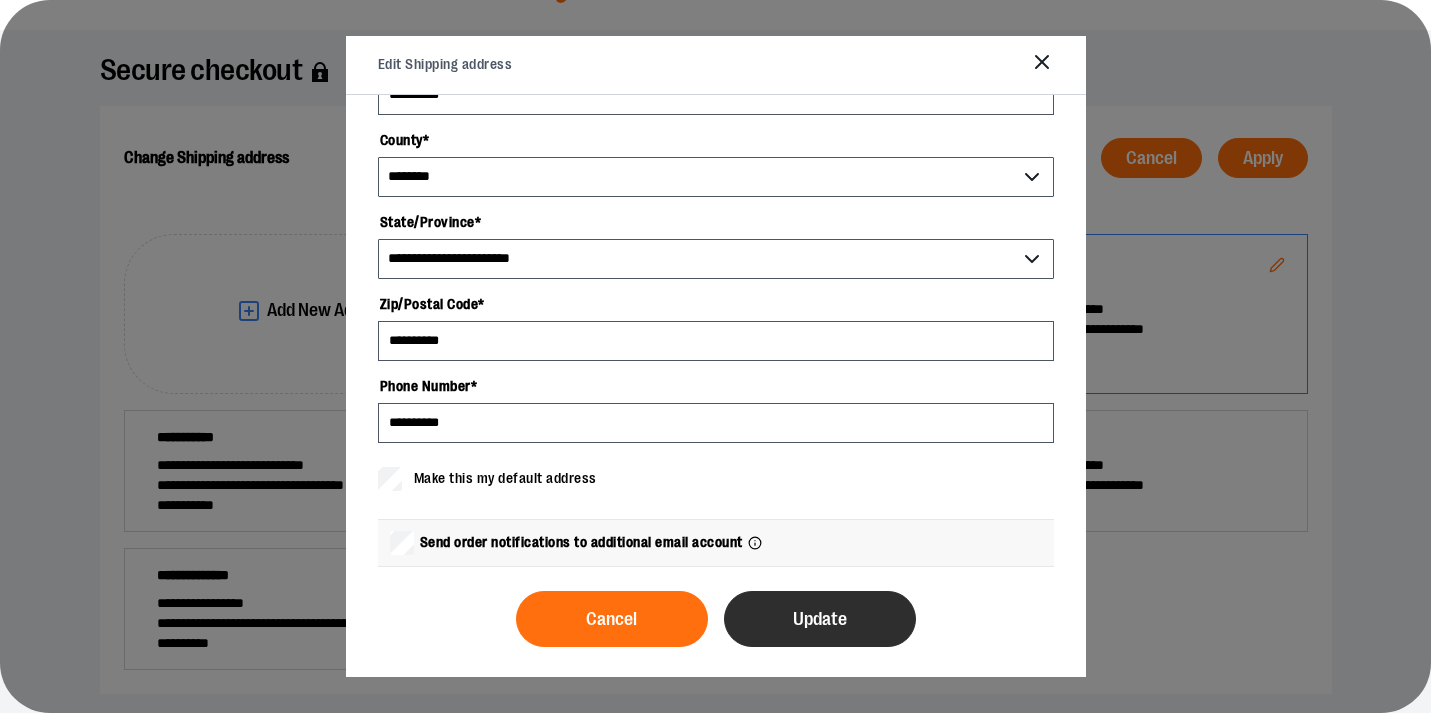 click on "Update" at bounding box center [820, 619] 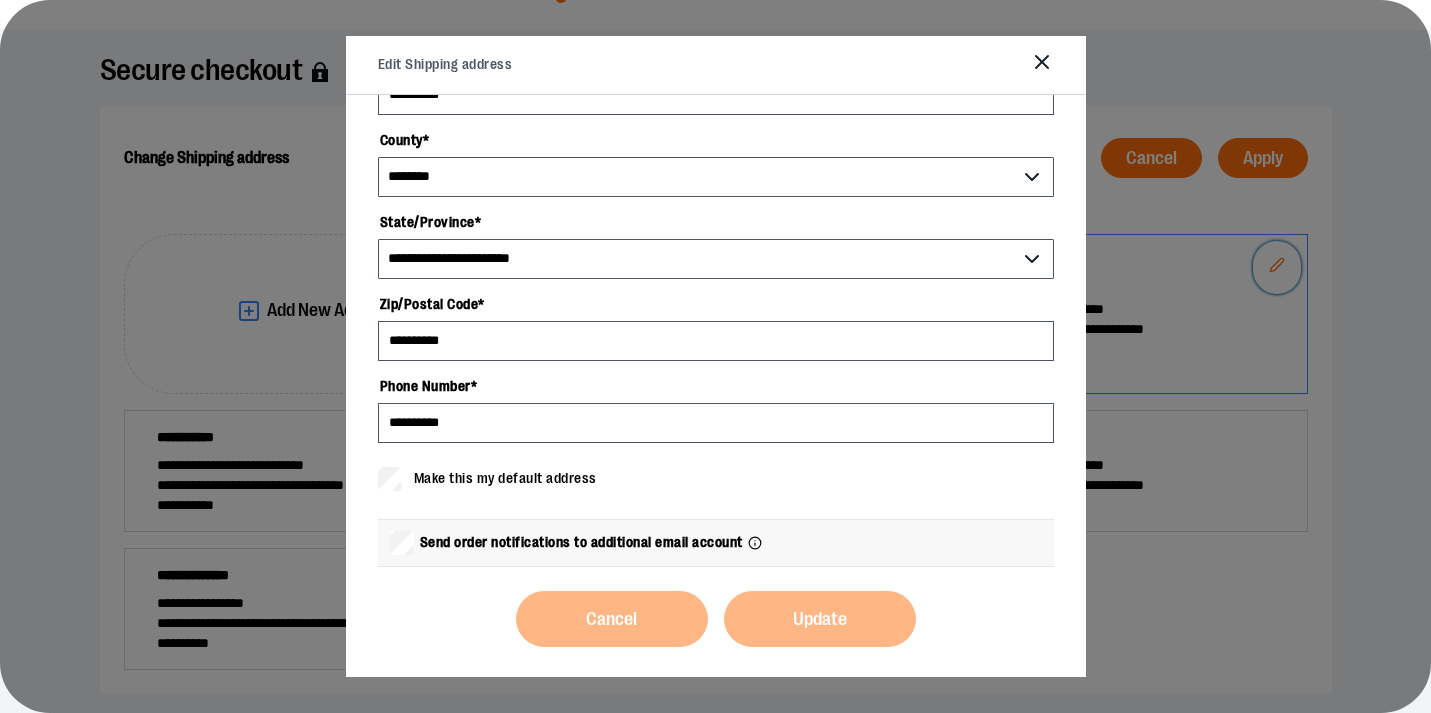 scroll, scrollTop: 0, scrollLeft: 0, axis: both 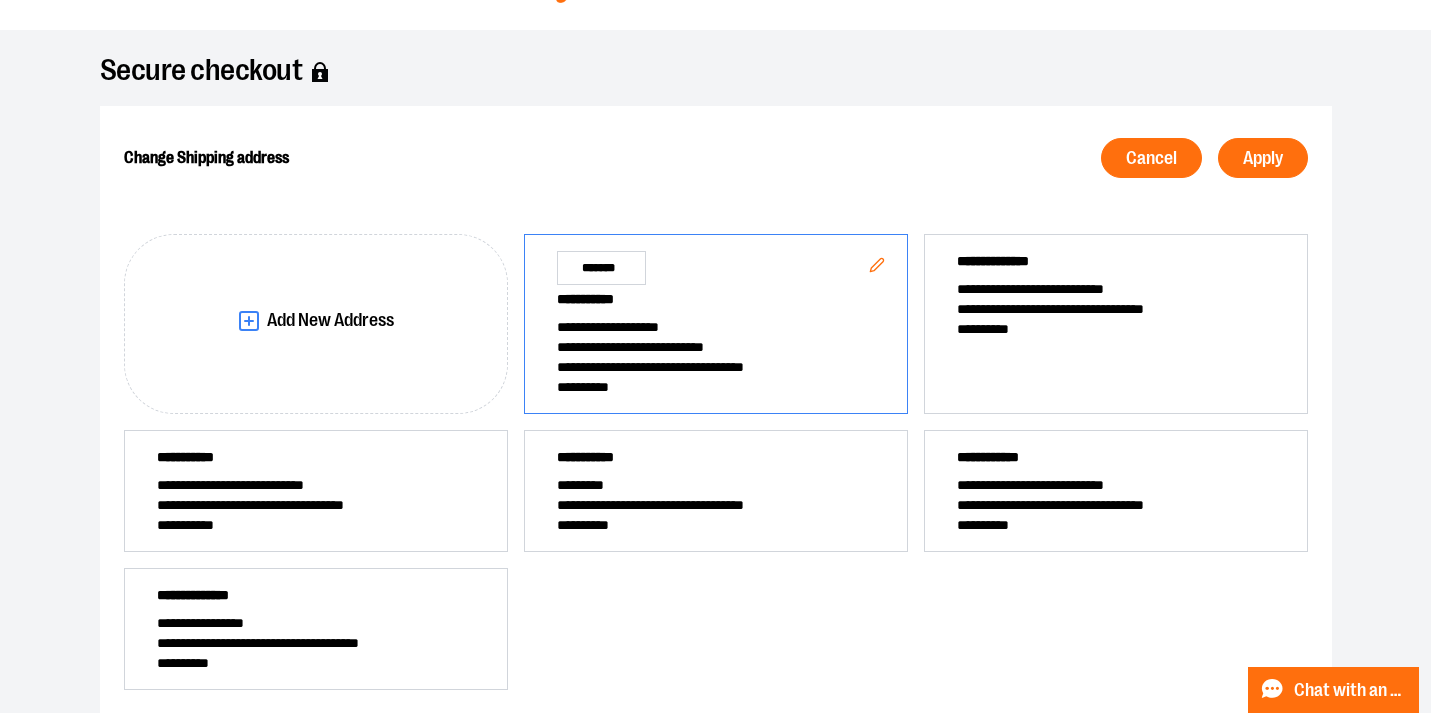click on "**********" at bounding box center (716, 303) 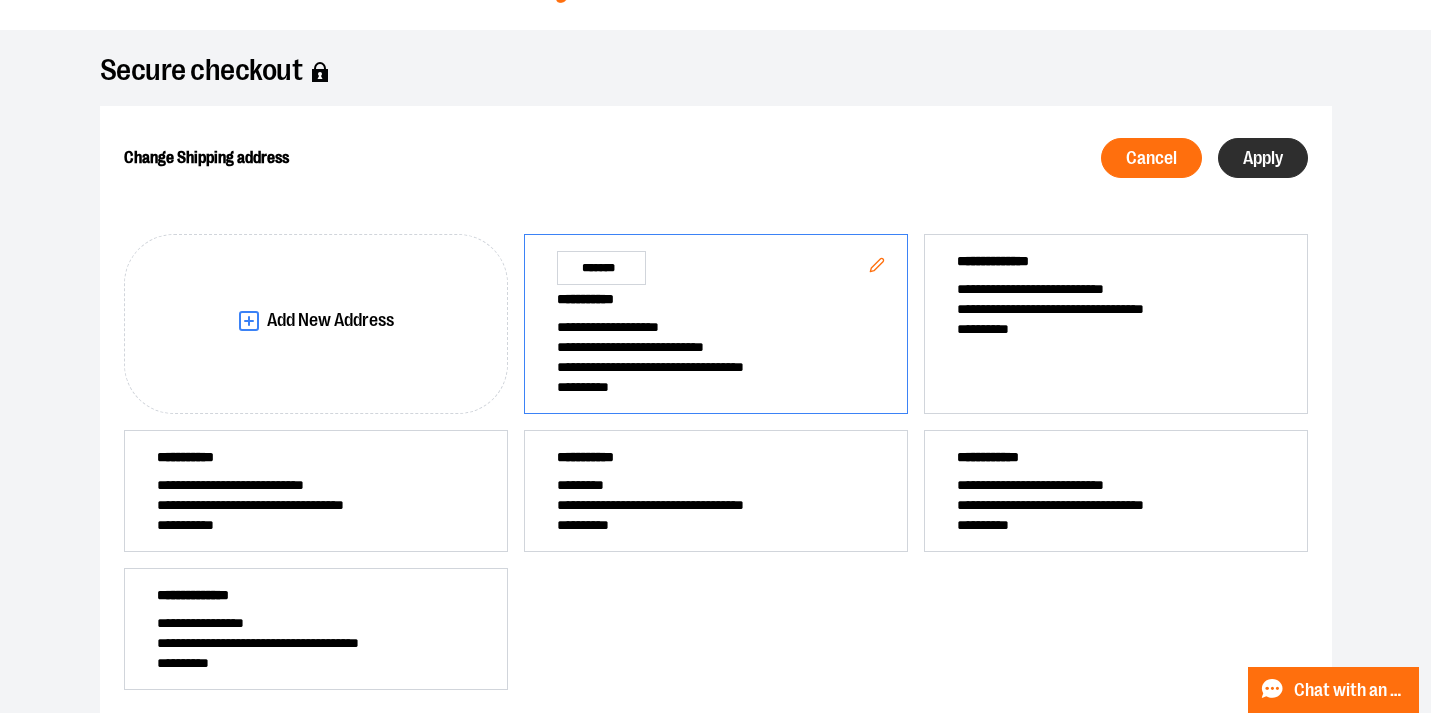 click on "Apply" at bounding box center [1263, 158] 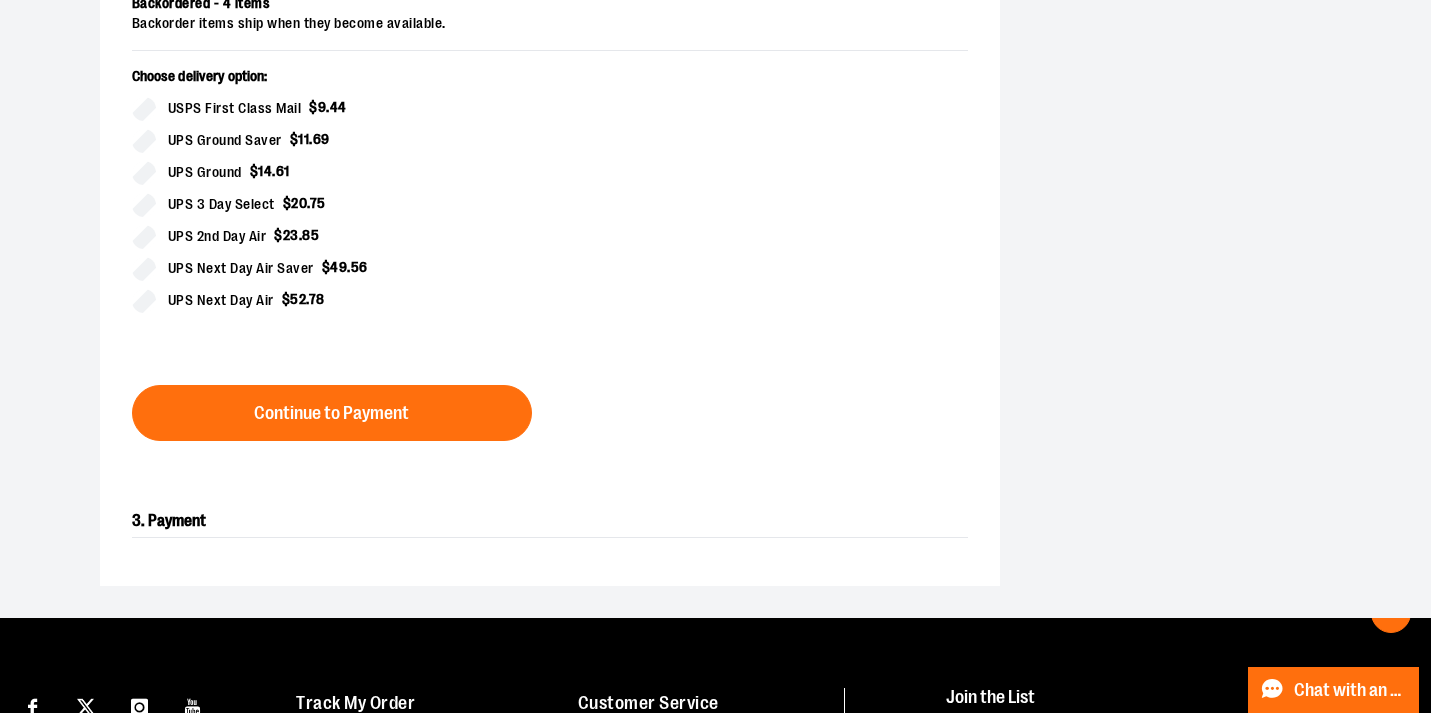 scroll, scrollTop: 536, scrollLeft: 0, axis: vertical 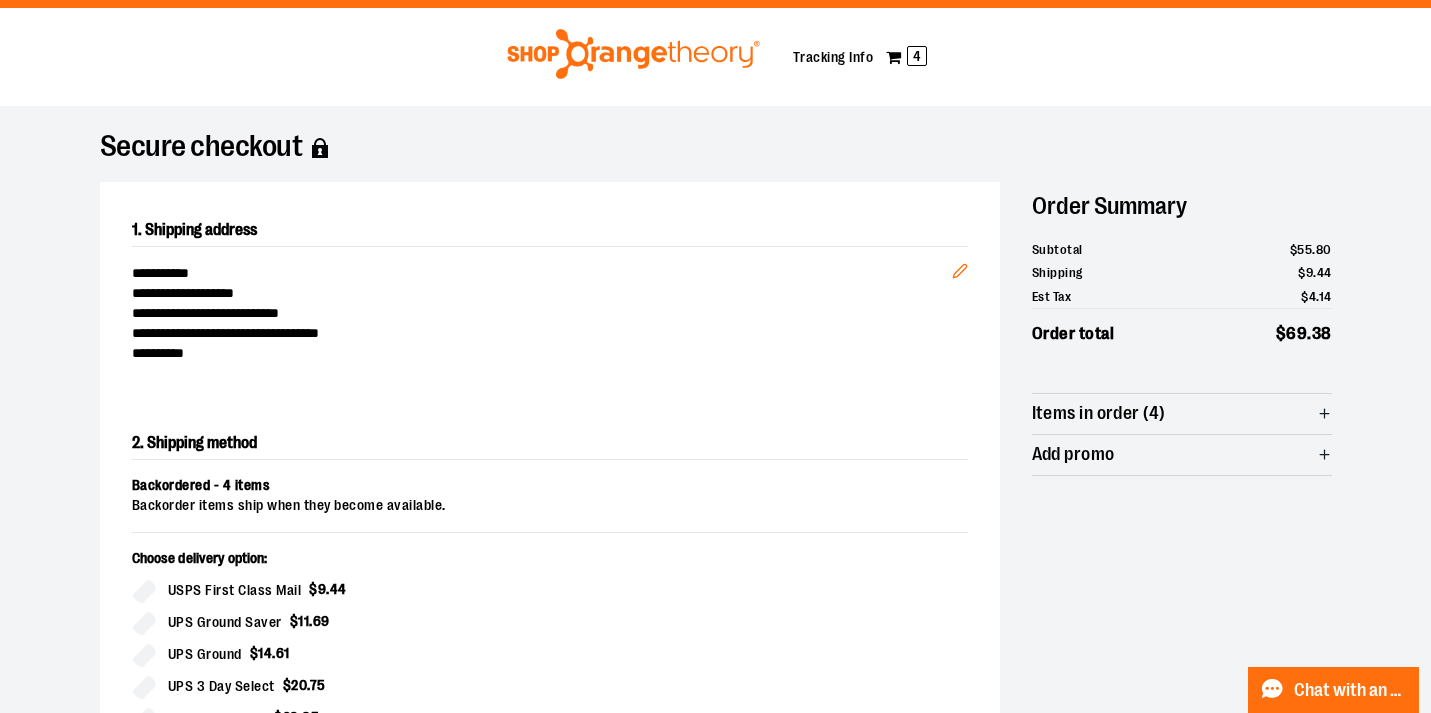 click on "Add promo" at bounding box center (1073, 454) 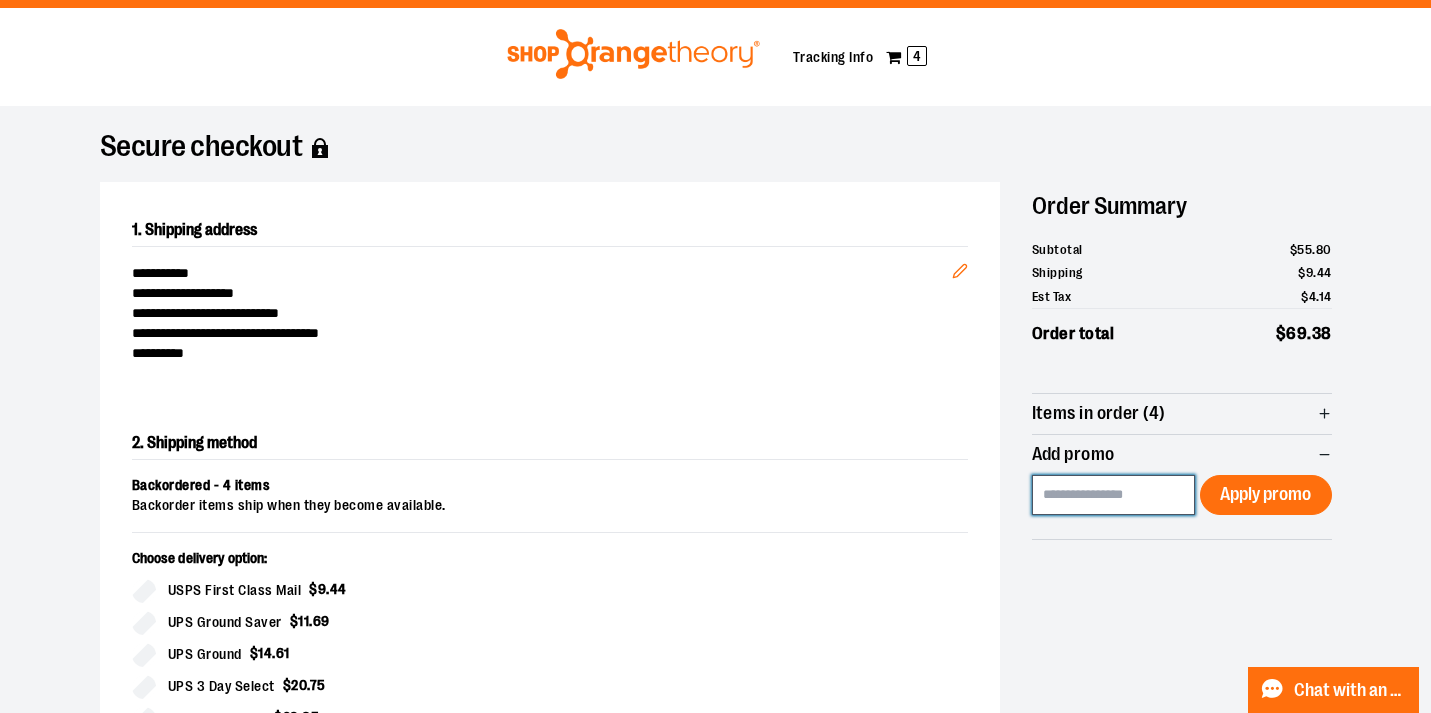click at bounding box center (1114, 495) 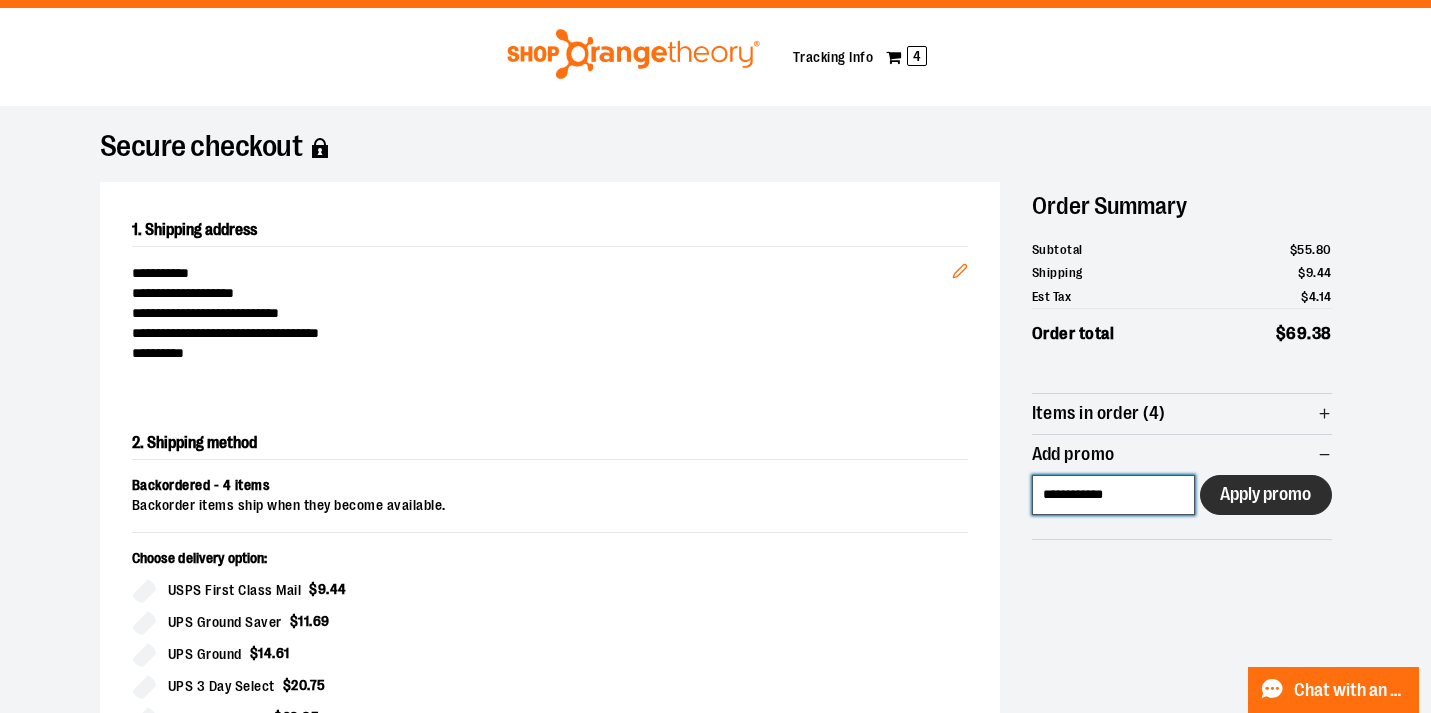 type on "**********" 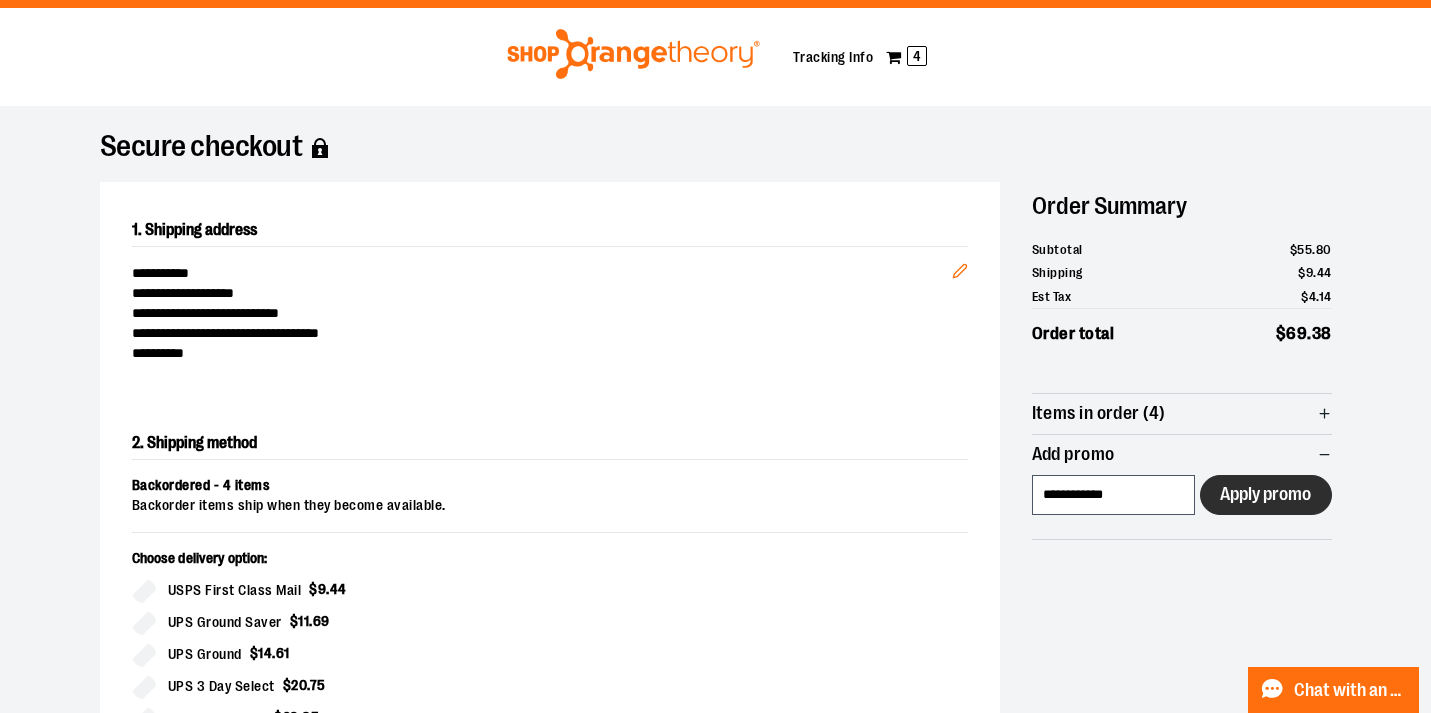 click on "Apply promo" at bounding box center (1265, 494) 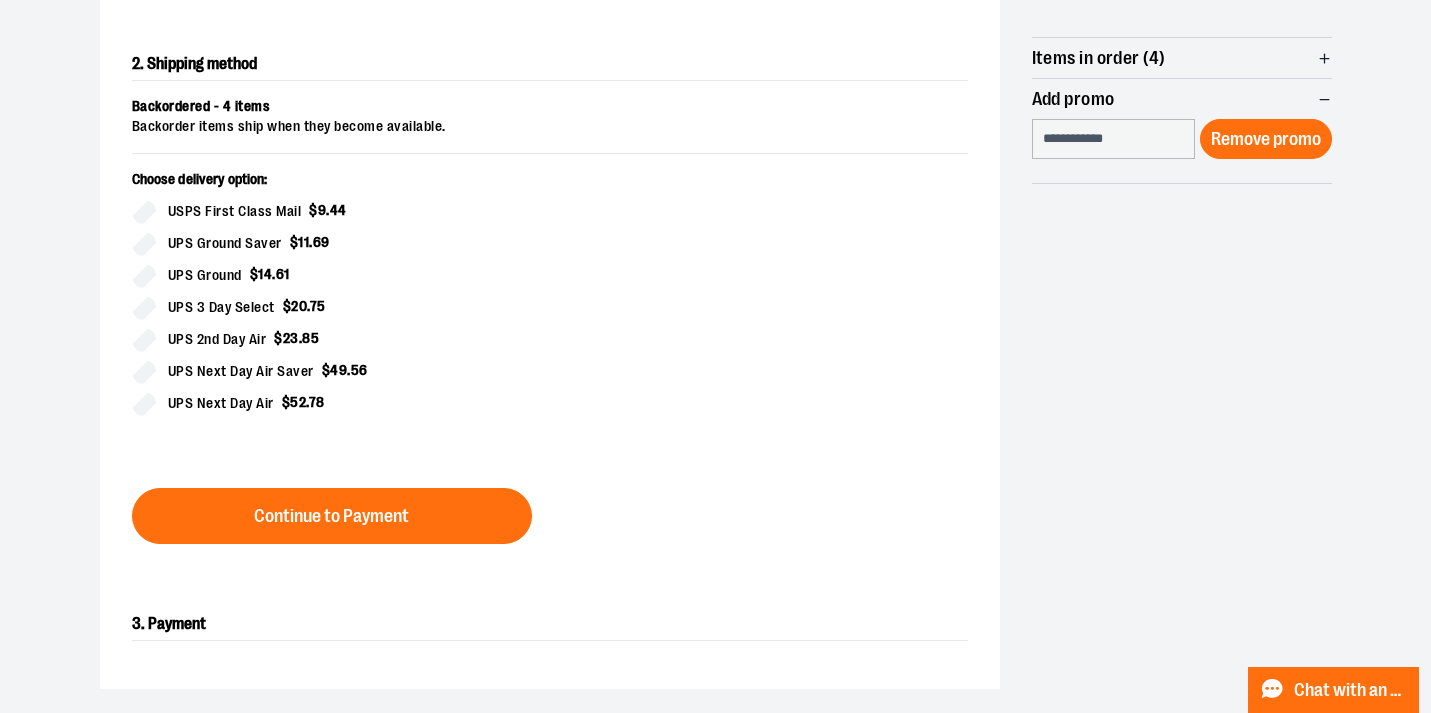 scroll, scrollTop: 416, scrollLeft: 0, axis: vertical 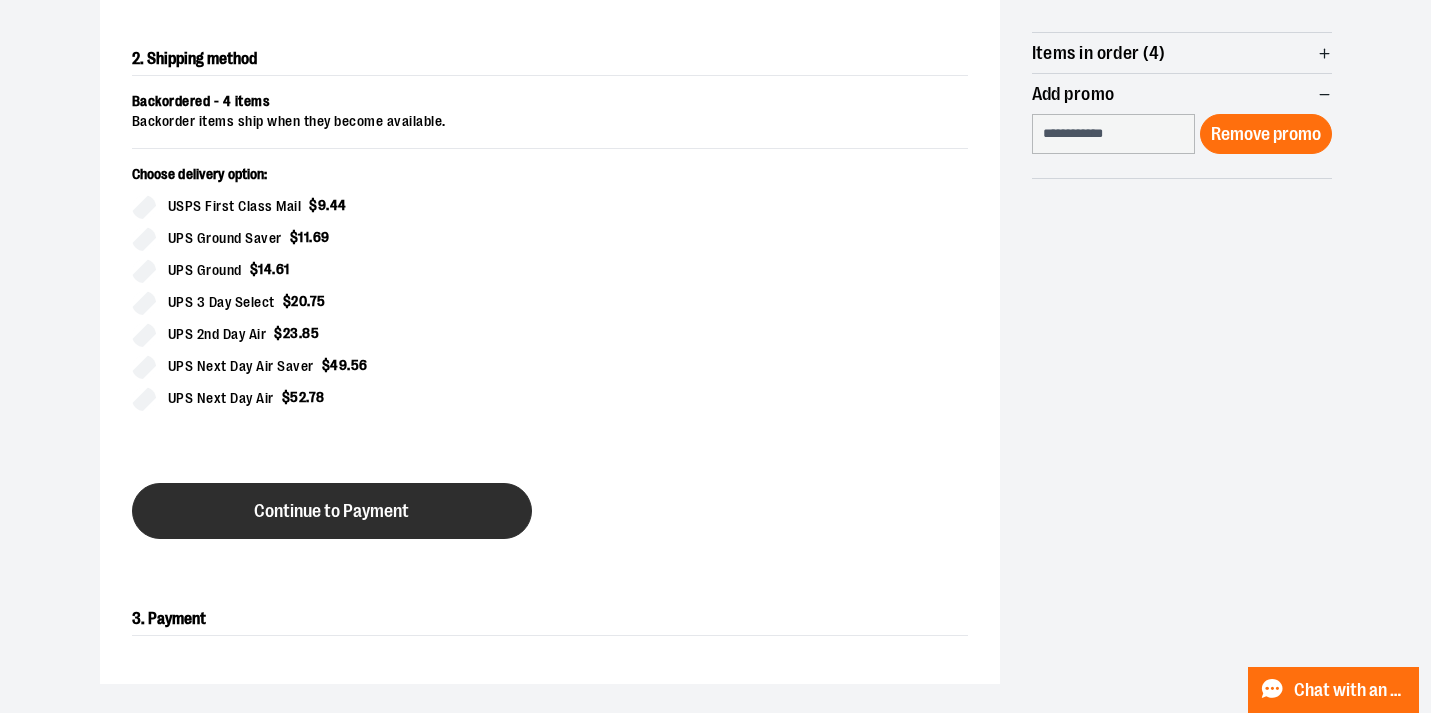 click on "Continue to Payment" at bounding box center [332, 511] 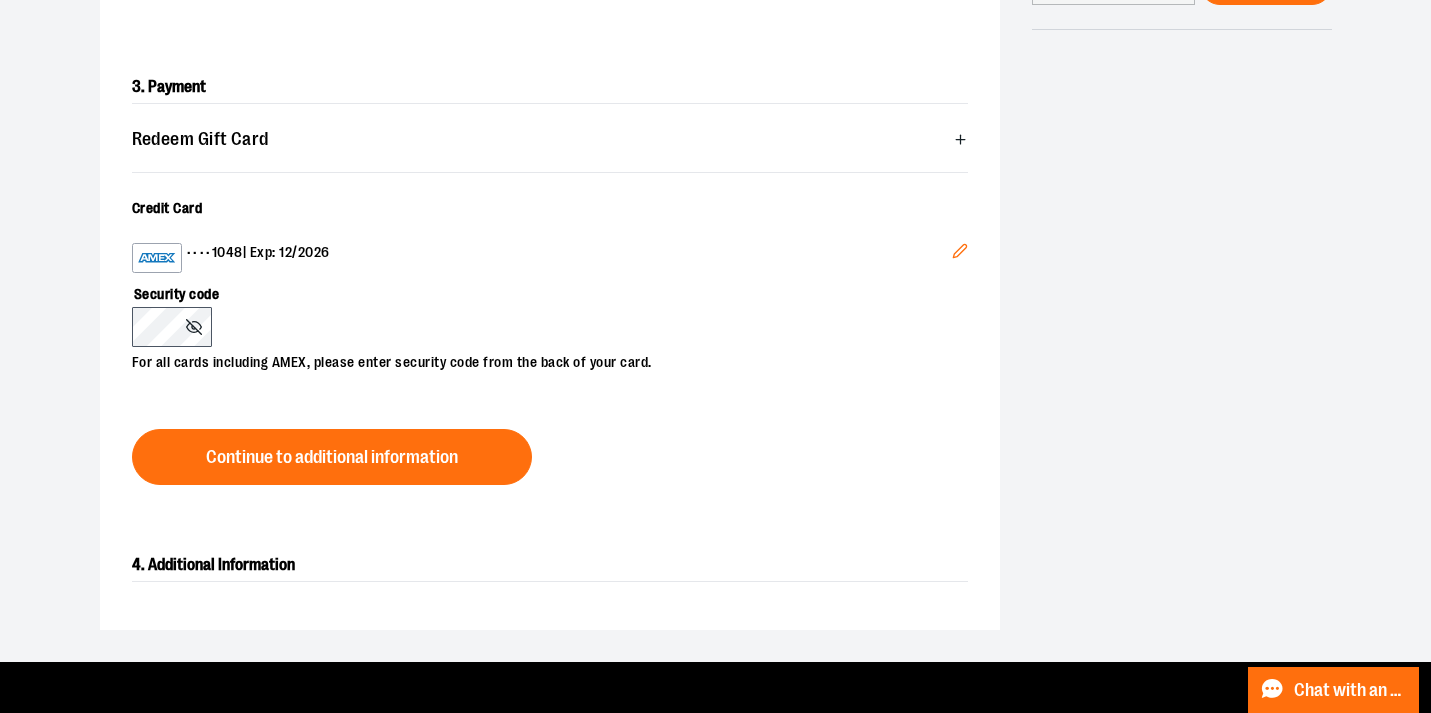scroll, scrollTop: 600, scrollLeft: 0, axis: vertical 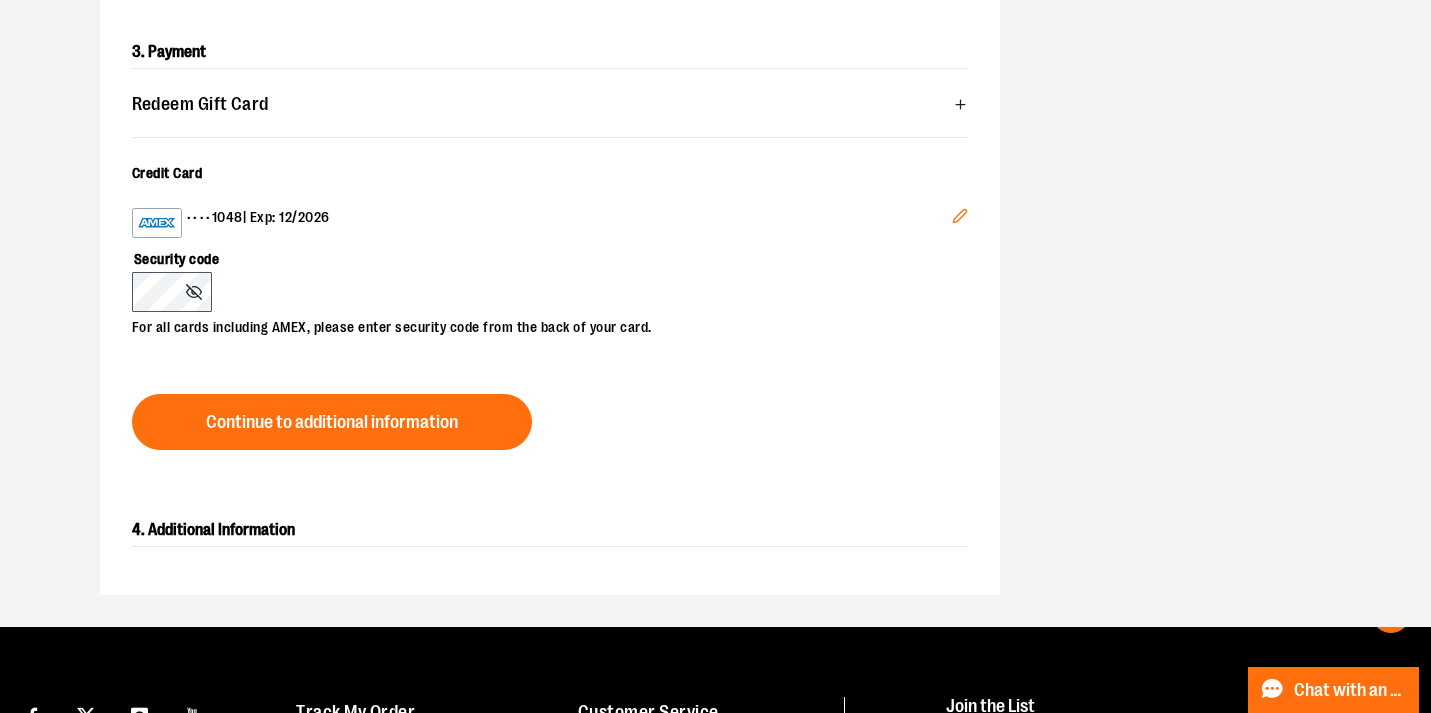 click 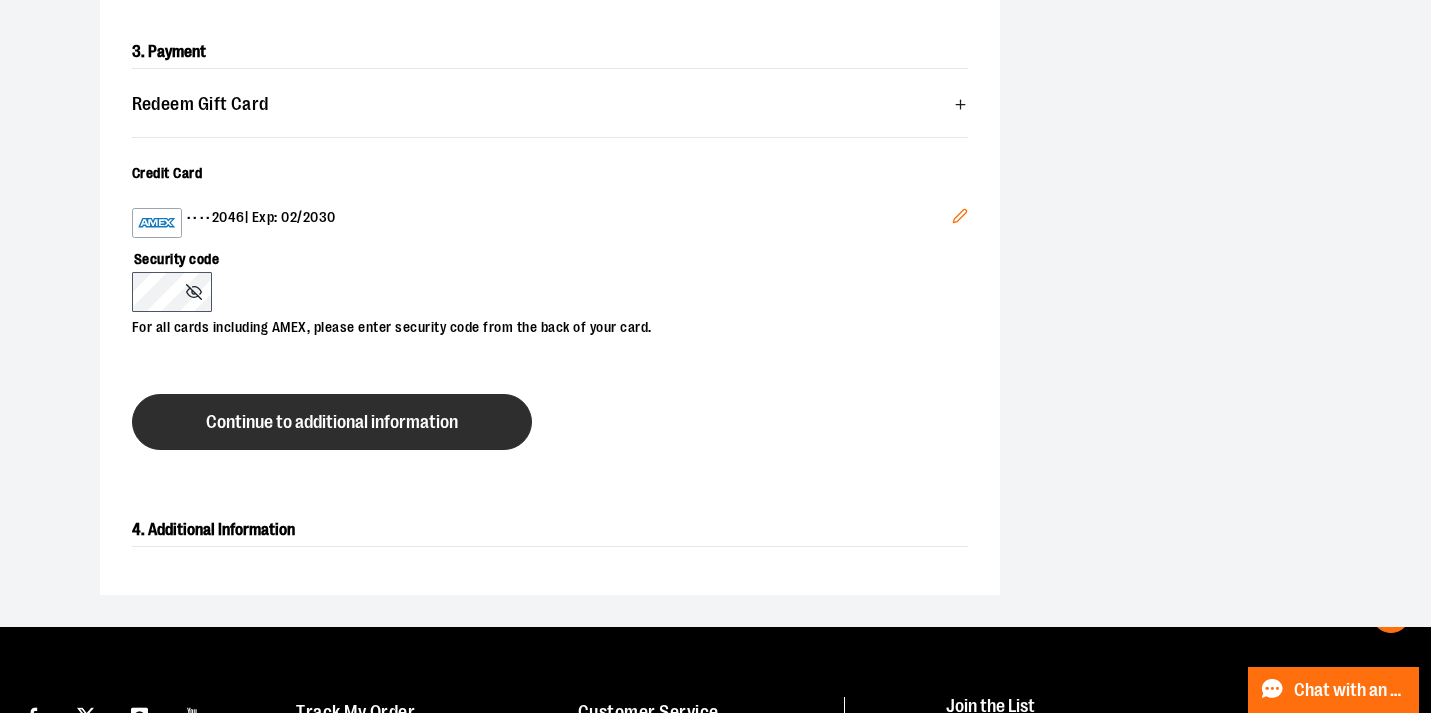 click on "Continue to additional information" at bounding box center (332, 422) 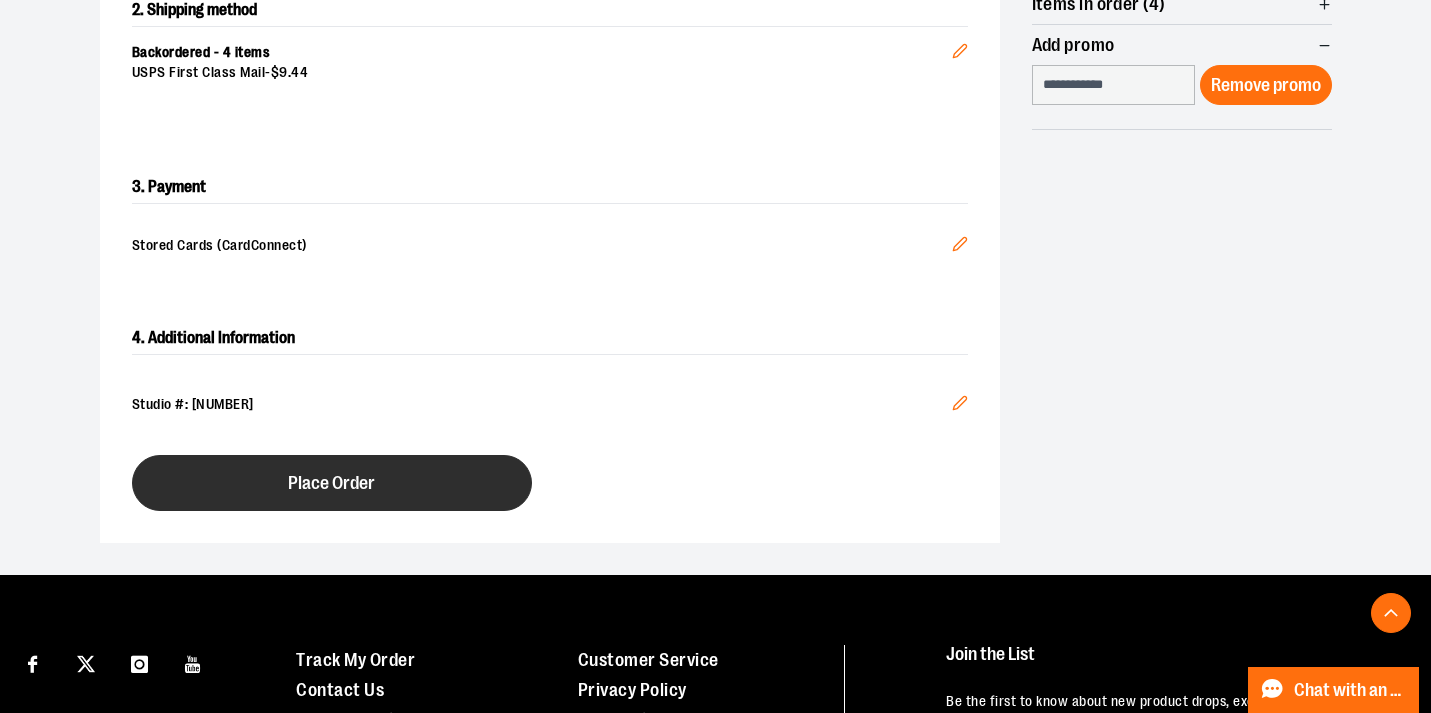 scroll, scrollTop: 719, scrollLeft: 0, axis: vertical 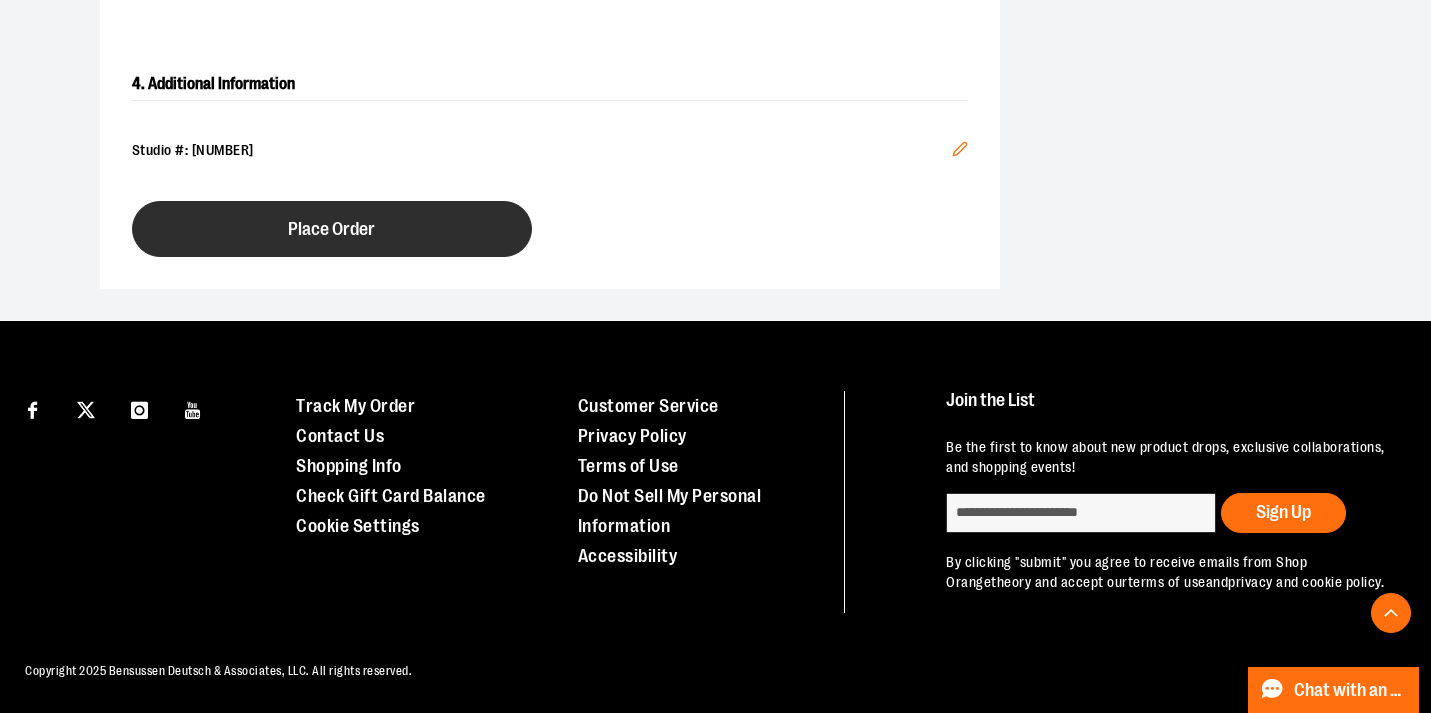 click on "Place Order" at bounding box center (332, 229) 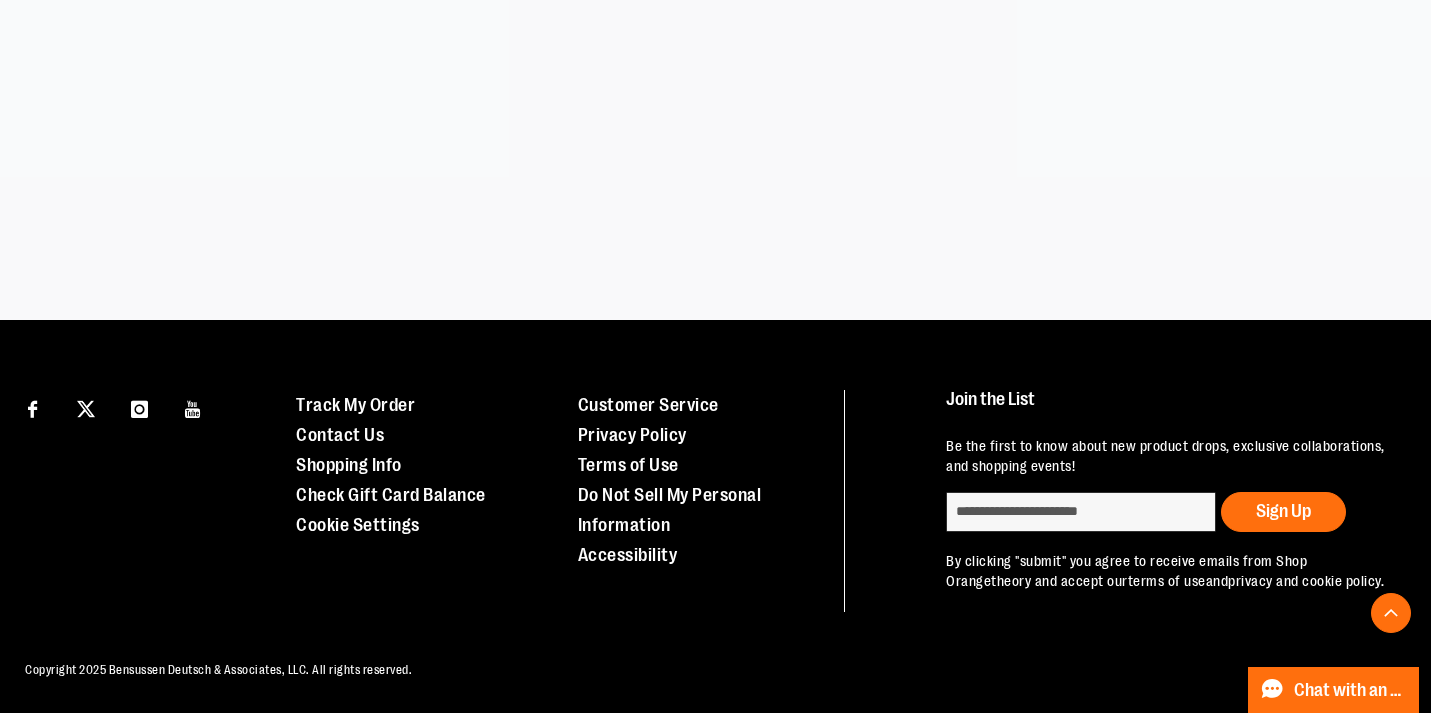 scroll, scrollTop: 585, scrollLeft: 0, axis: vertical 